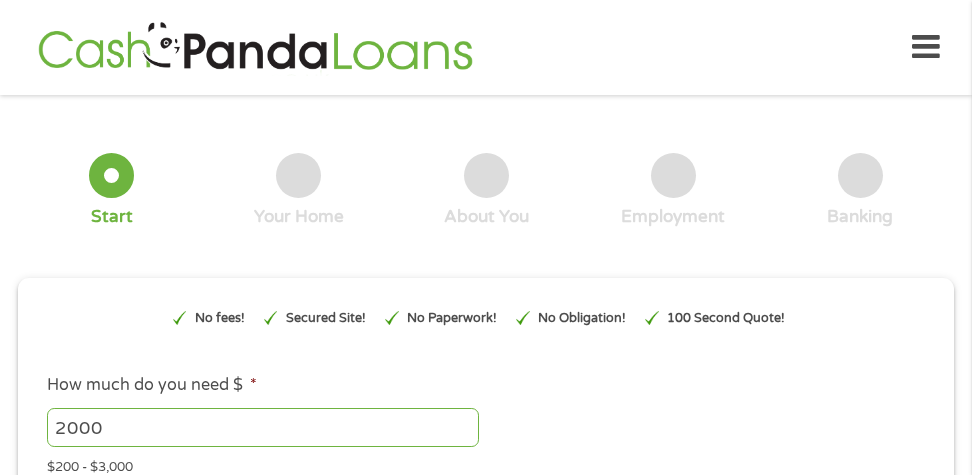 scroll, scrollTop: 0, scrollLeft: 0, axis: both 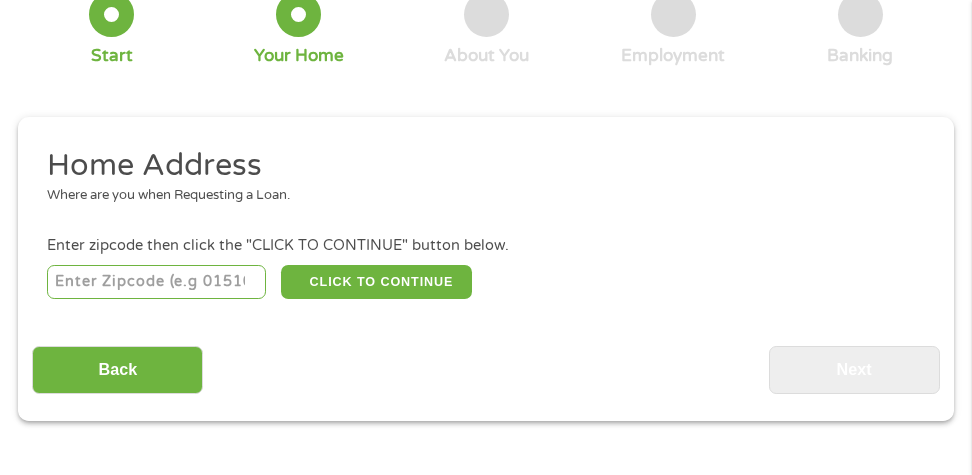click at bounding box center [157, 282] 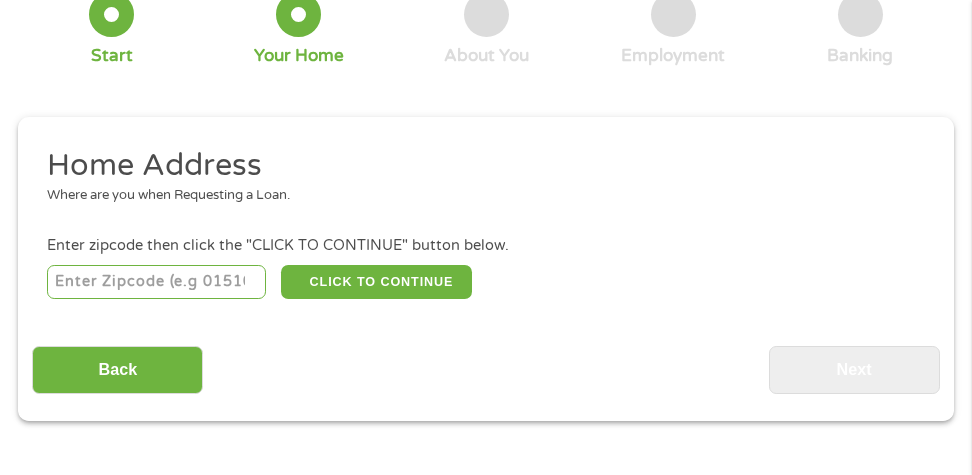type on "93263" 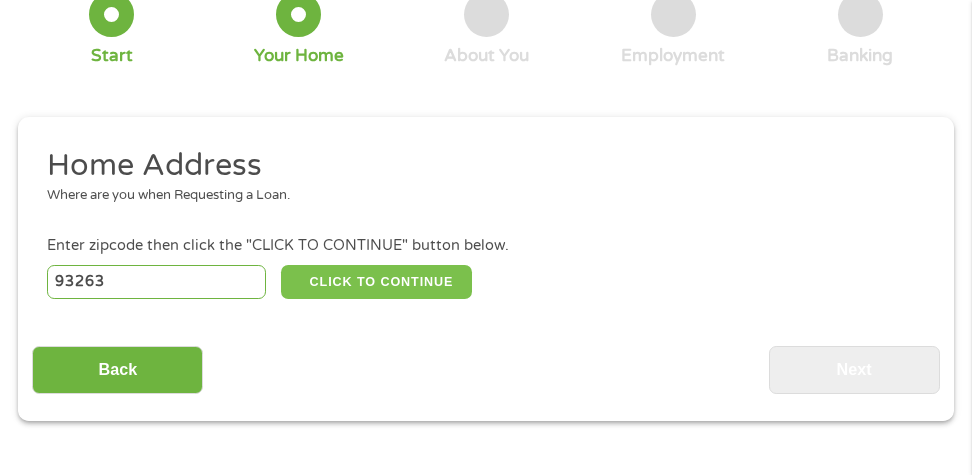 click on "CLICK TO CONTINUE" at bounding box center (376, 282) 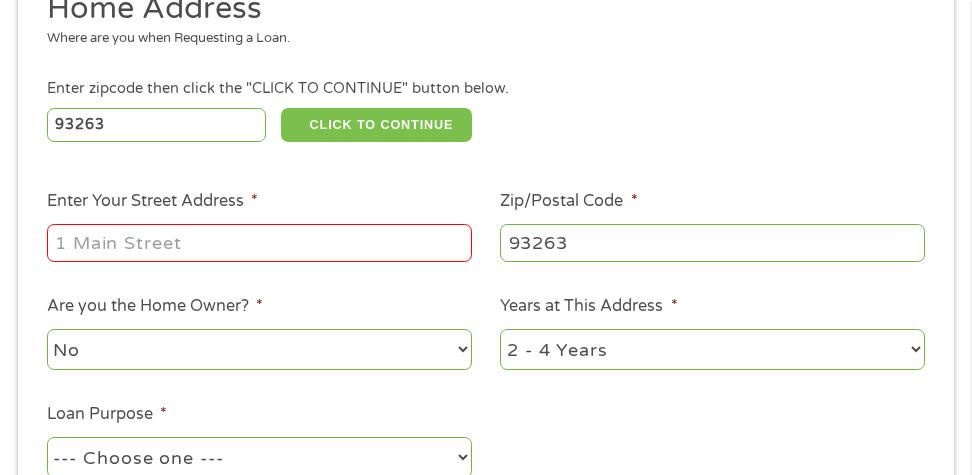 scroll, scrollTop: 319, scrollLeft: 0, axis: vertical 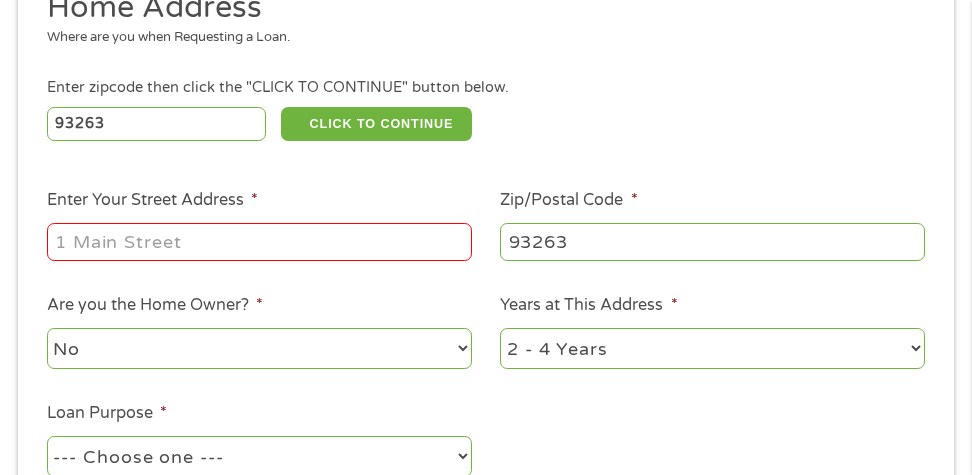 click on "Enter Your Street Address *" at bounding box center (259, 242) 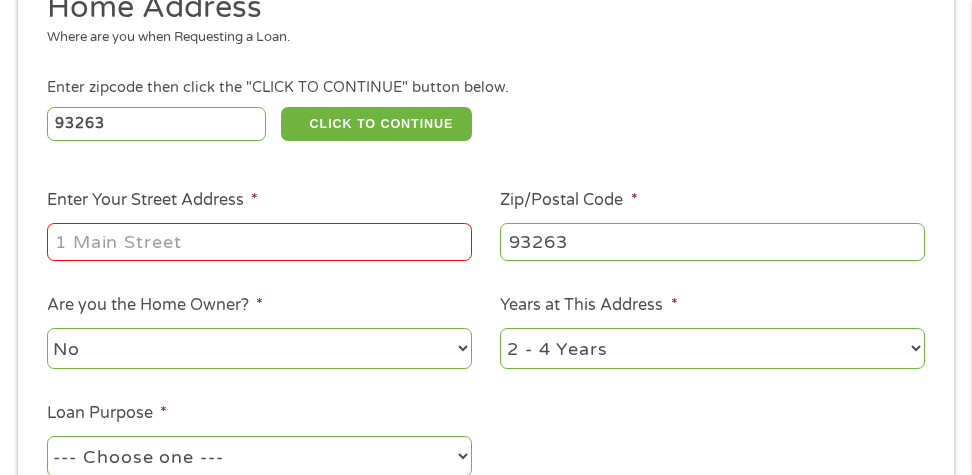 type on "826 [PERSON_NAME]" 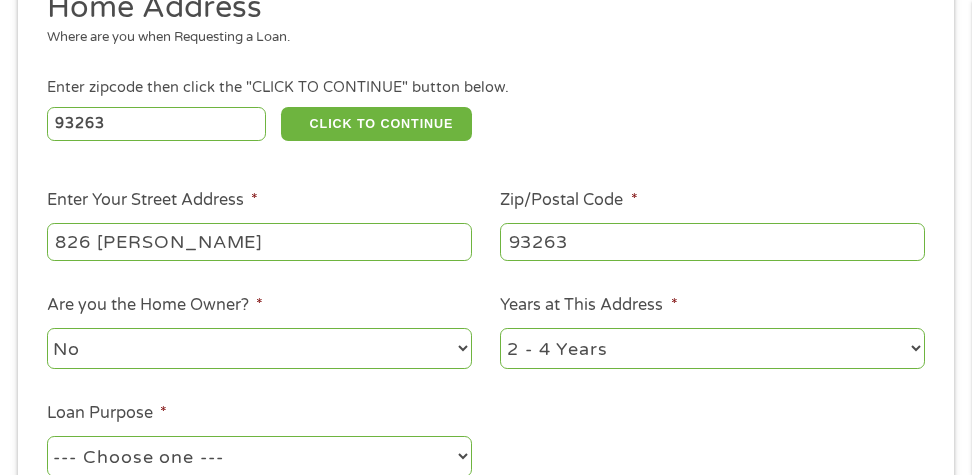 click on "1 Year or less 1 - 2 Years 2 - 4 Years Over 4 Years" at bounding box center (712, 348) 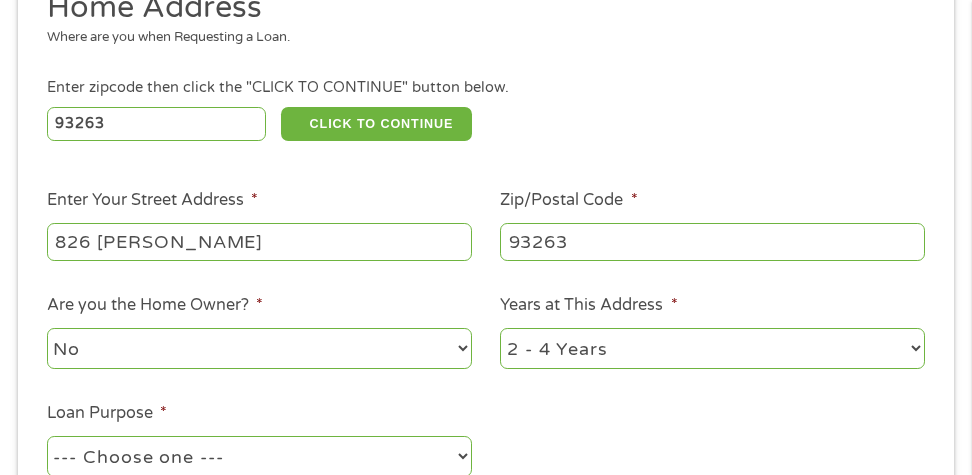 select on "60months" 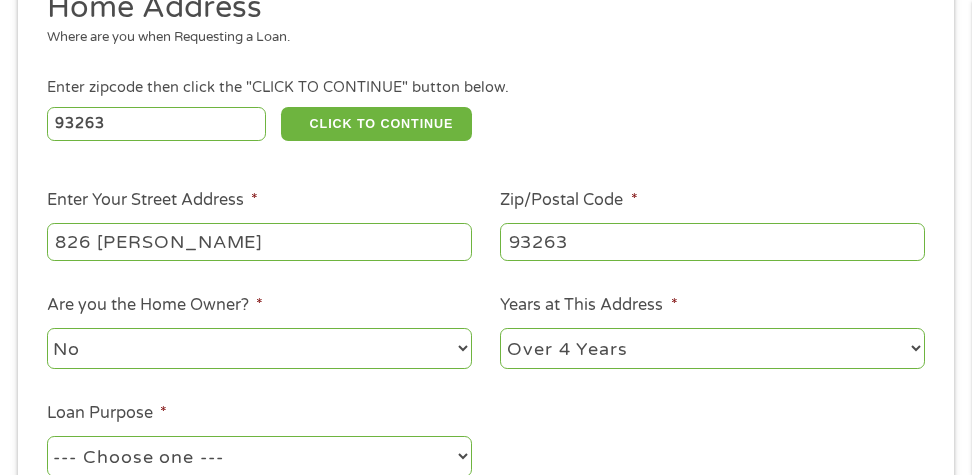 click on "1 Year or less 1 - 2 Years 2 - 4 Years Over 4 Years" at bounding box center (712, 348) 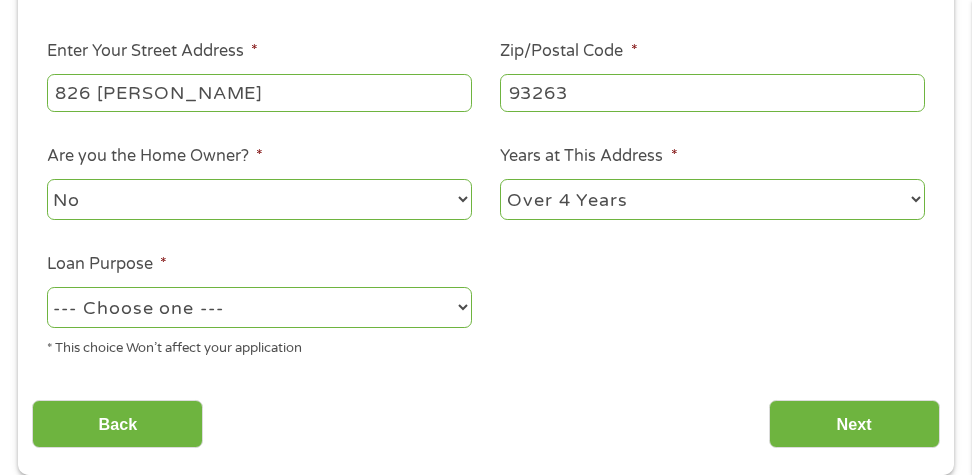 scroll, scrollTop: 475, scrollLeft: 0, axis: vertical 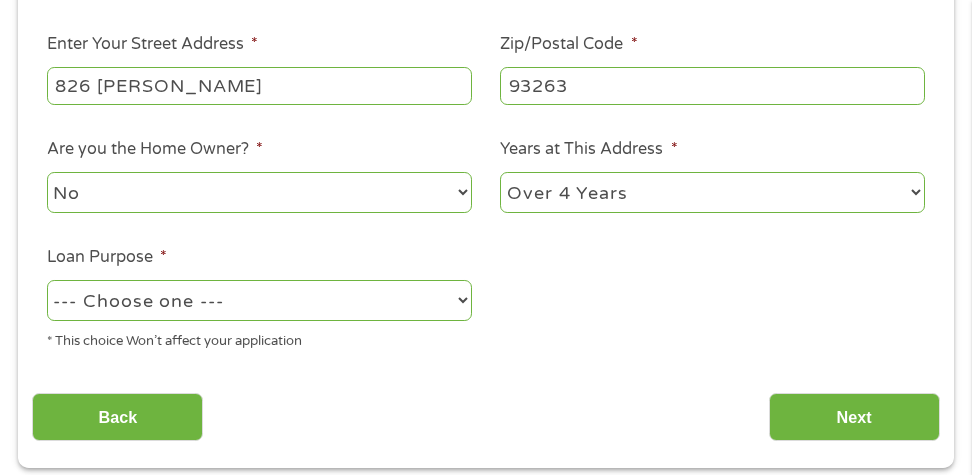 click on "--- Choose one --- Pay Bills Debt Consolidation Home Improvement Major Purchase Car Loan Short Term Cash Medical Expenses Other" at bounding box center (259, 300) 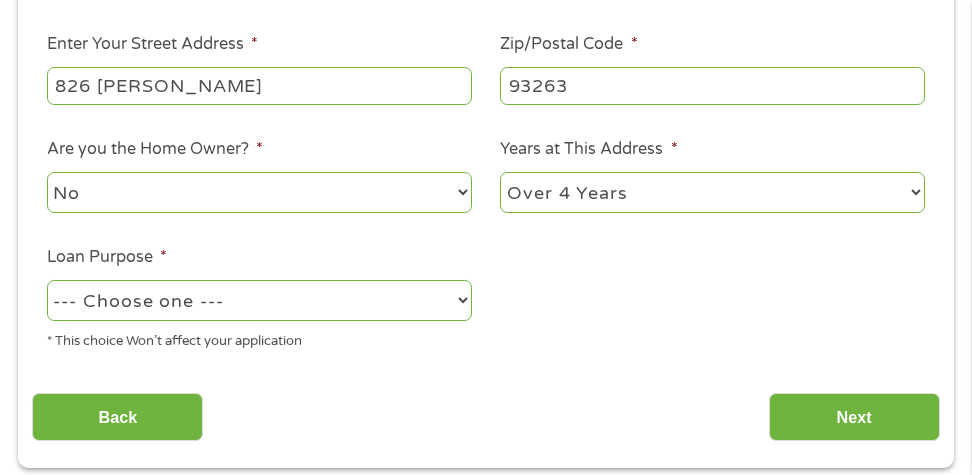 select on "medicalexpenses" 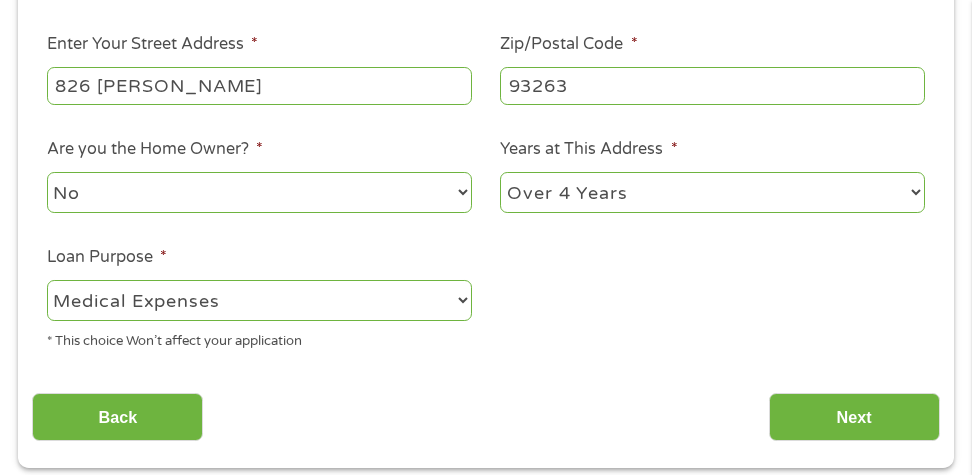 click on "--- Choose one --- Pay Bills Debt Consolidation Home Improvement Major Purchase Car Loan Short Term Cash Medical Expenses Other" at bounding box center [259, 300] 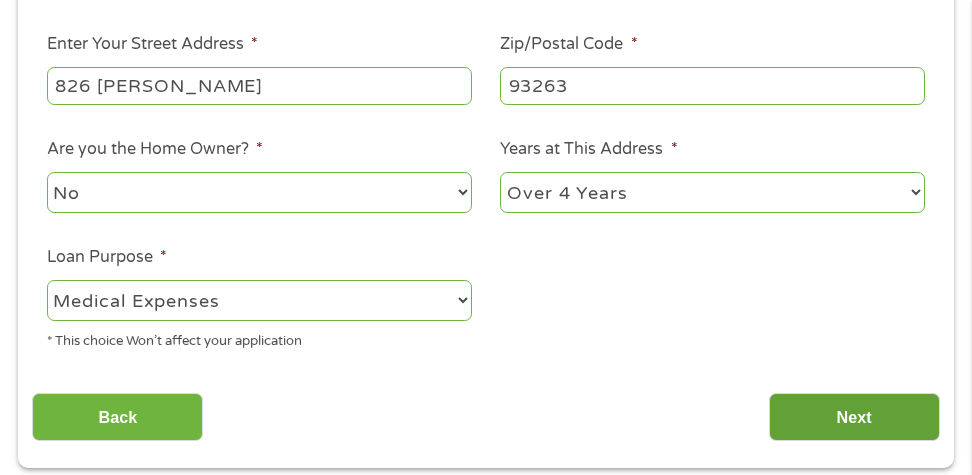 click on "Next" at bounding box center [854, 417] 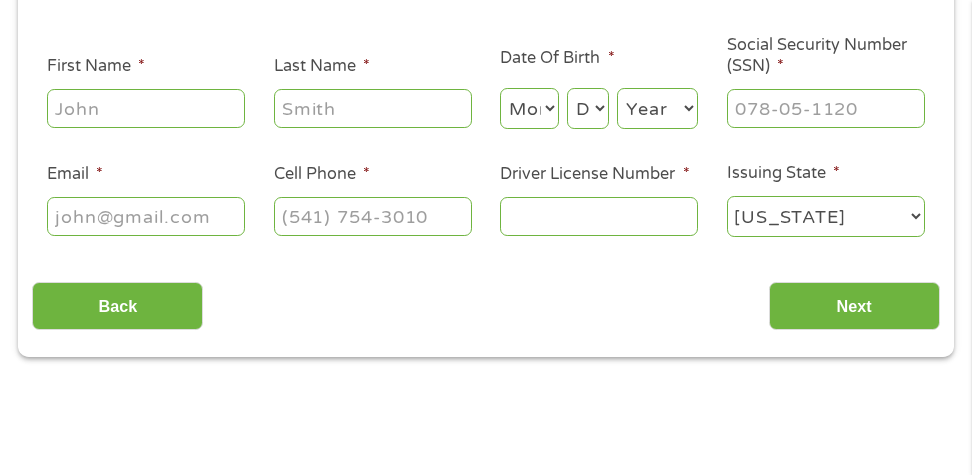 scroll, scrollTop: 8, scrollLeft: 8, axis: both 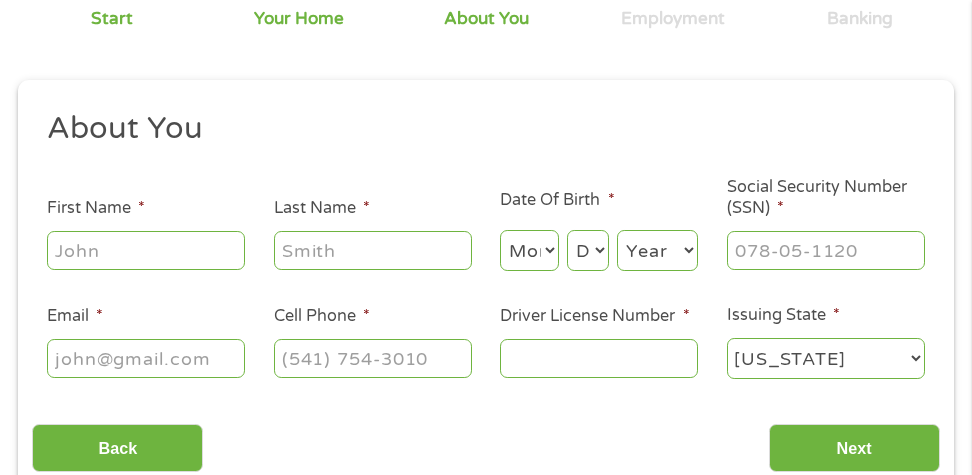click on "First Name *" at bounding box center [146, 250] 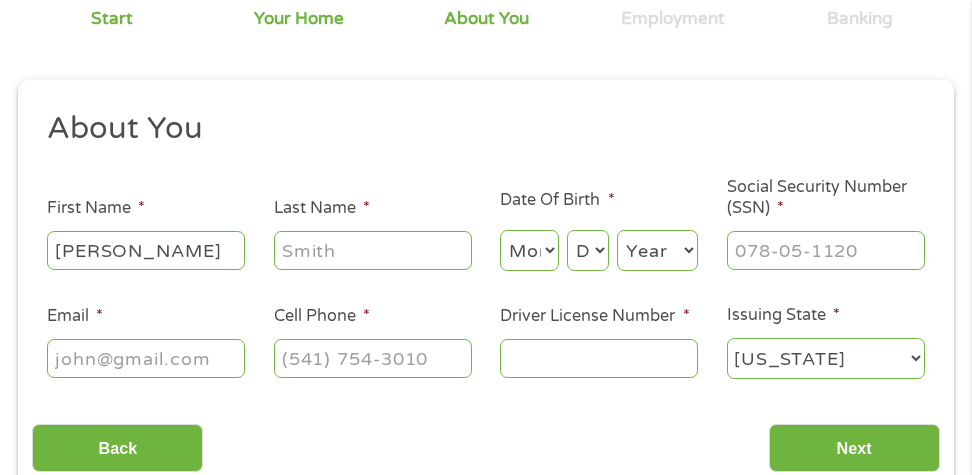 type on "[PERSON_NAME]" 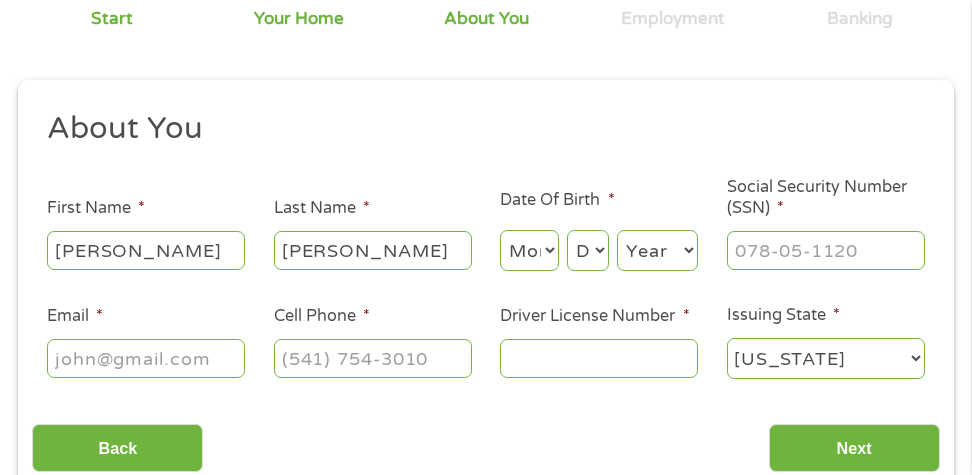 type on "[PERSON_NAME]" 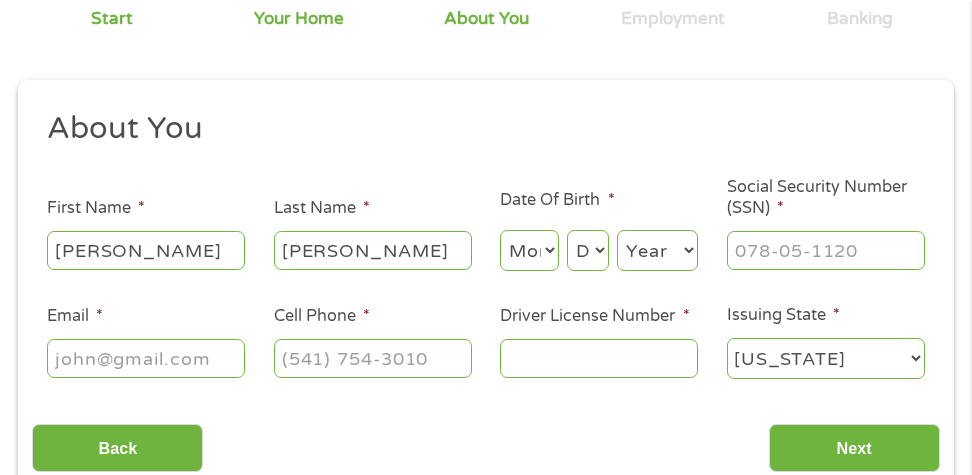 click on "Month 1 2 3 4 5 6 7 8 9 10 11 12" at bounding box center [529, 250] 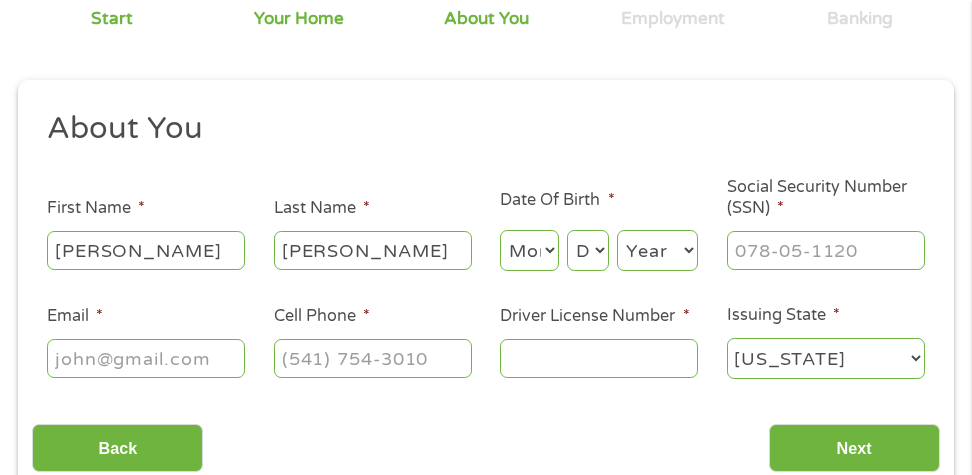 select on "2" 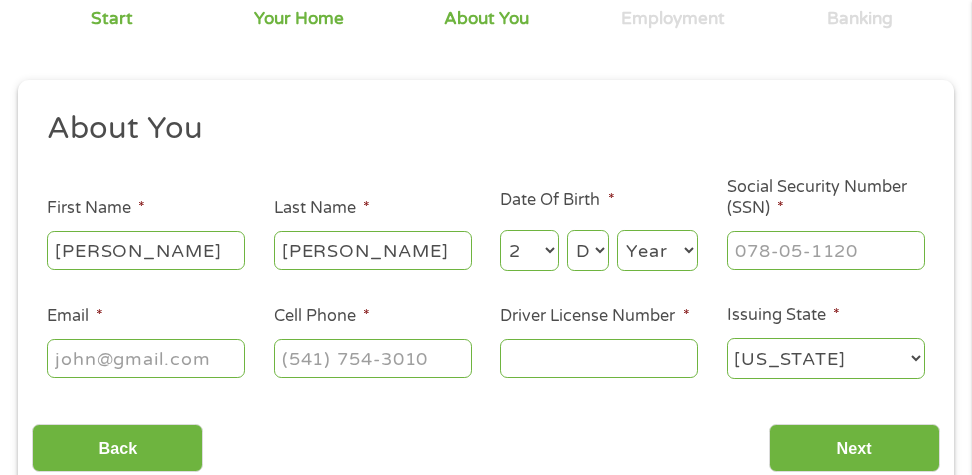 click on "Month 1 2 3 4 5 6 7 8 9 10 11 12" at bounding box center [529, 250] 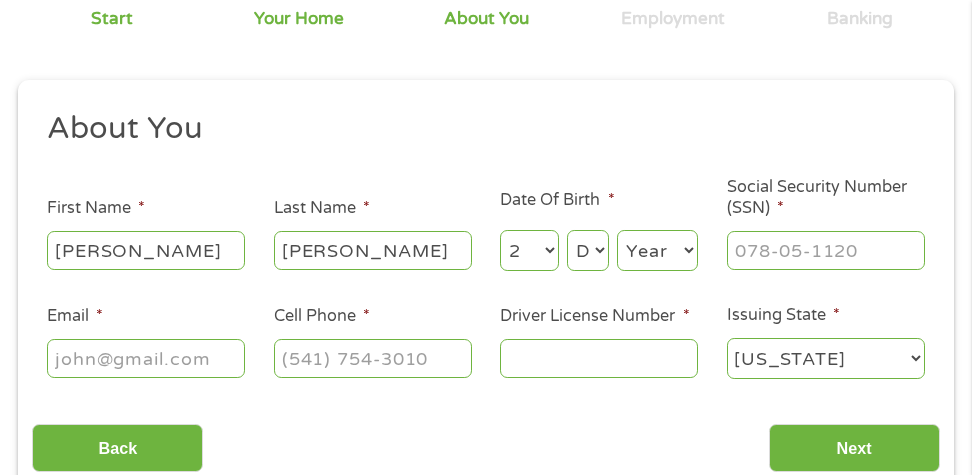 click on "Day 1 2 3 4 5 6 7 8 9 10 11 12 13 14 15 16 17 18 19 20 21 22 23 24 25 26 27 28 29 30 31" at bounding box center [588, 250] 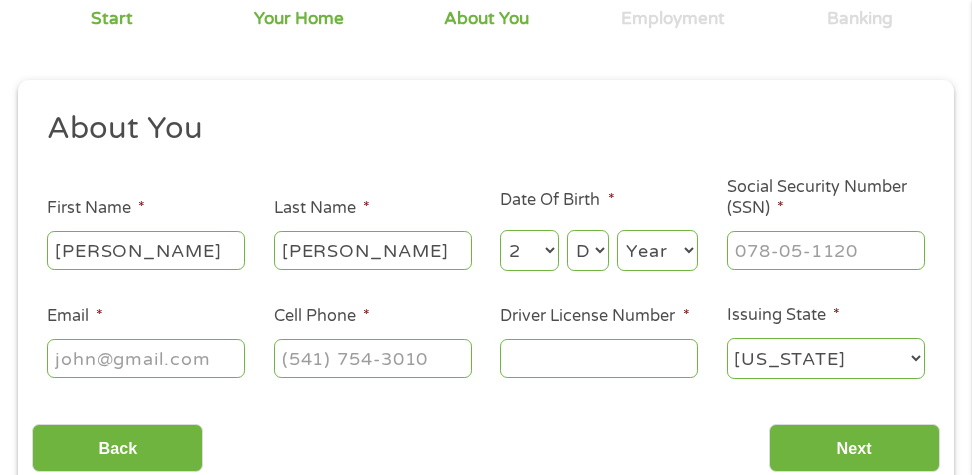 select on "1" 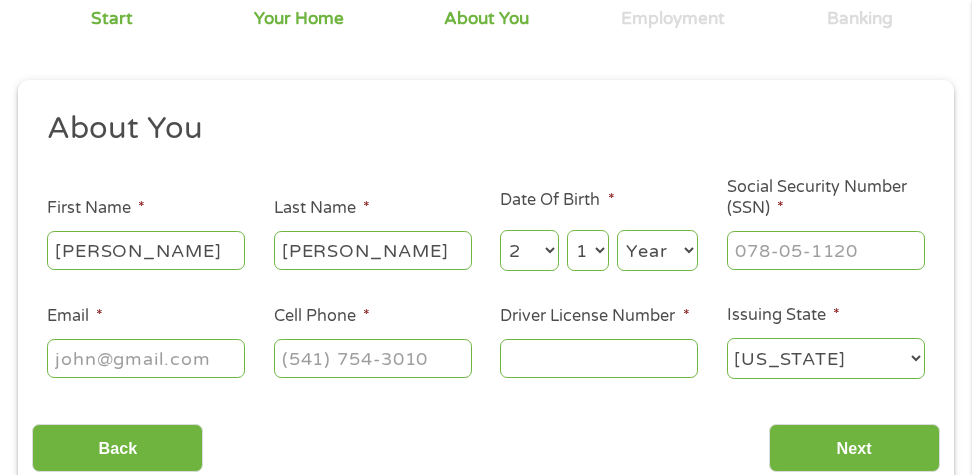 click on "Day 1 2 3 4 5 6 7 8 9 10 11 12 13 14 15 16 17 18 19 20 21 22 23 24 25 26 27 28 29 30 31" at bounding box center (588, 250) 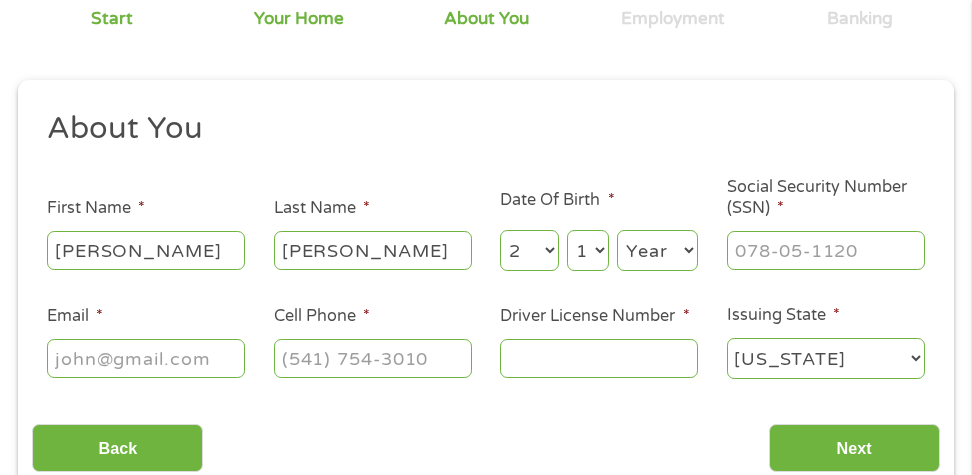 select on "1946" 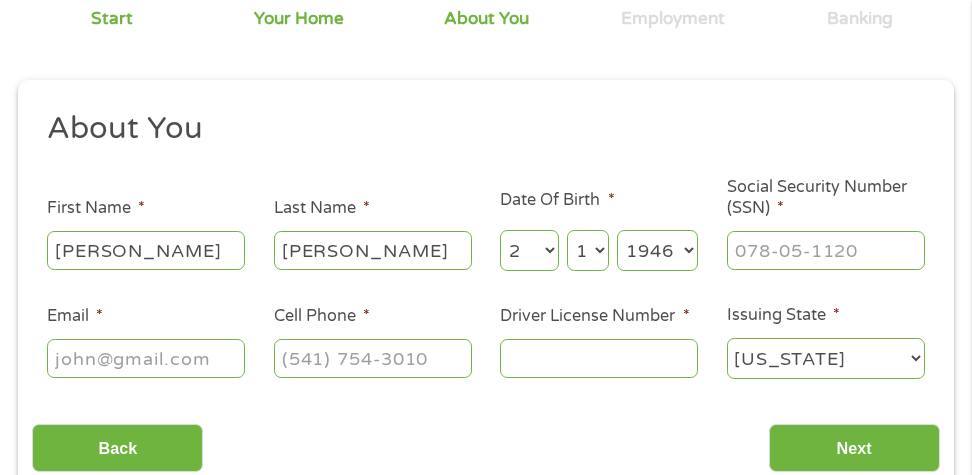 click on "Year [DATE] 2006 2005 2004 2003 2002 2001 2000 1999 1998 1997 1996 1995 1994 1993 1992 1991 1990 1989 1988 1987 1986 1985 1984 1983 1982 1981 1980 1979 1978 1977 1976 1975 1974 1973 1972 1971 1970 1969 1968 1967 1966 1965 1964 1963 1962 1961 1960 1959 1958 1957 1956 1955 1954 1953 1952 1951 1950 1949 1948 1947 1946 1945 1944 1943 1942 1941 1940 1939 1938 1937 1936 1935 1934 1933 1932 1931 1930 1929 1928 1927 1926 1925 1924 1923 1922 1921 1920" at bounding box center [657, 250] 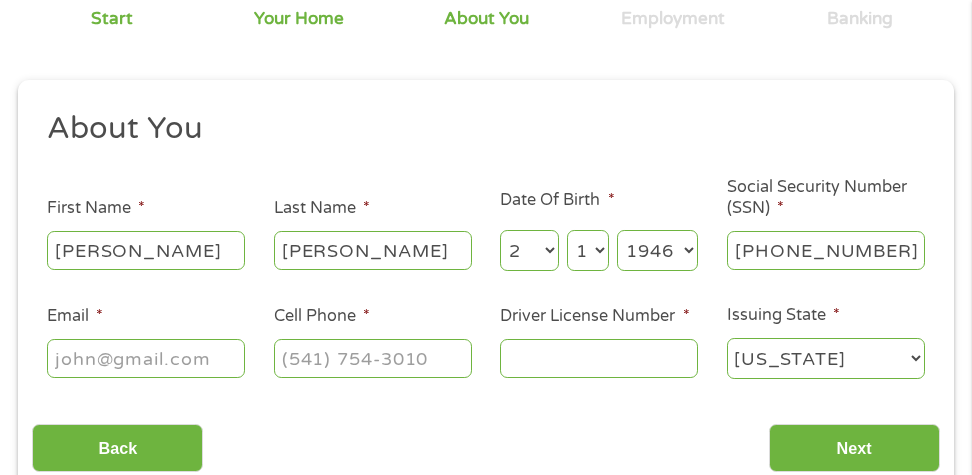 type on "566-60-4793" 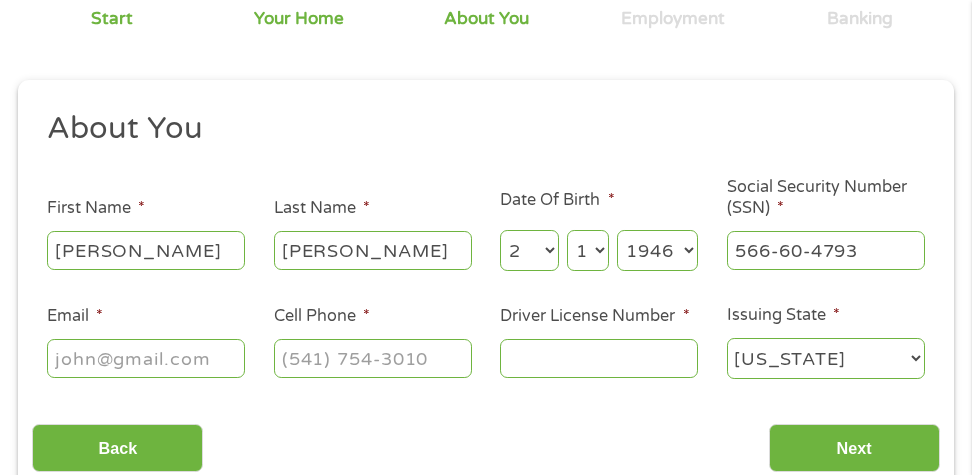 click on "Email *" at bounding box center [146, 358] 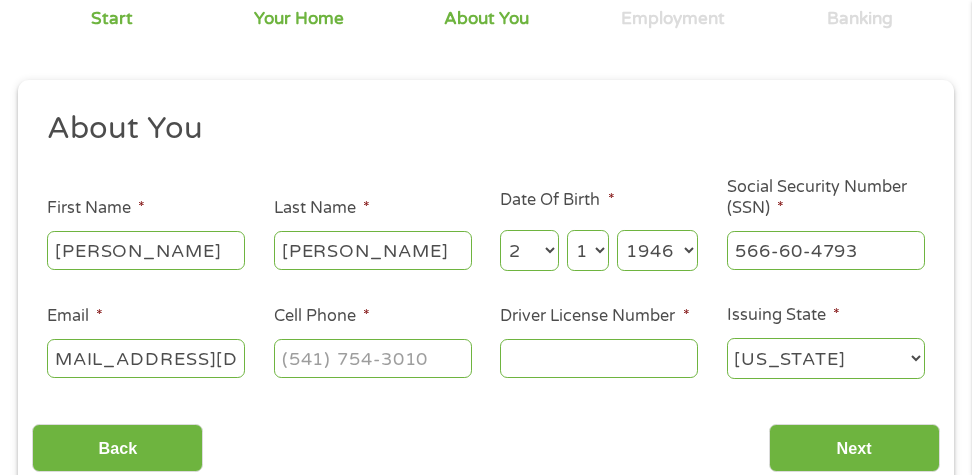 scroll, scrollTop: 0, scrollLeft: 40, axis: horizontal 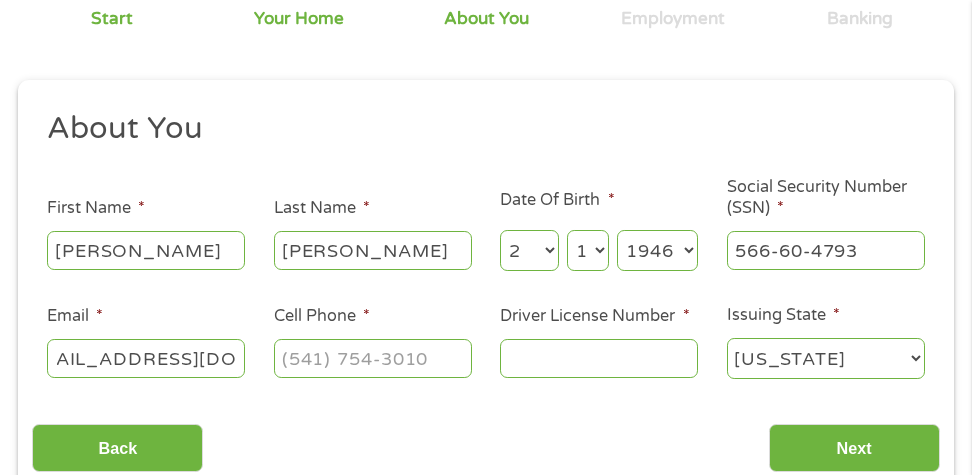 type on "[EMAIL_ADDRESS][DOMAIN_NAME]" 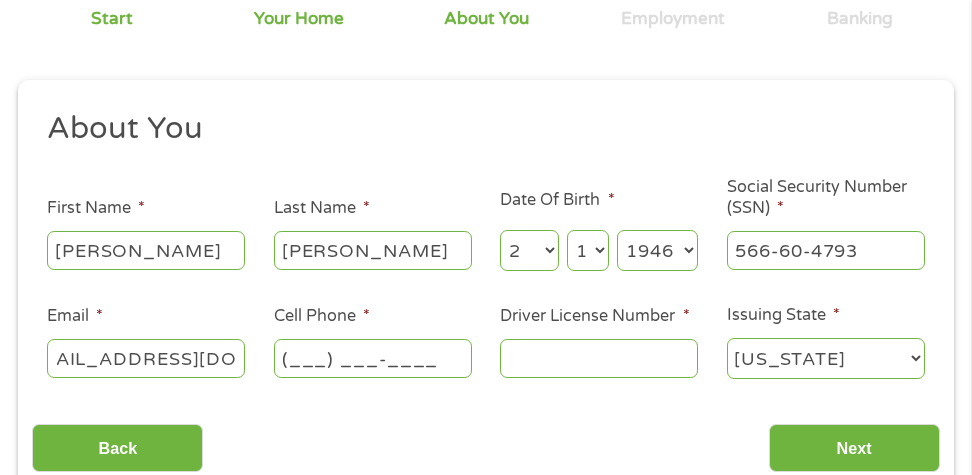scroll, scrollTop: 0, scrollLeft: 0, axis: both 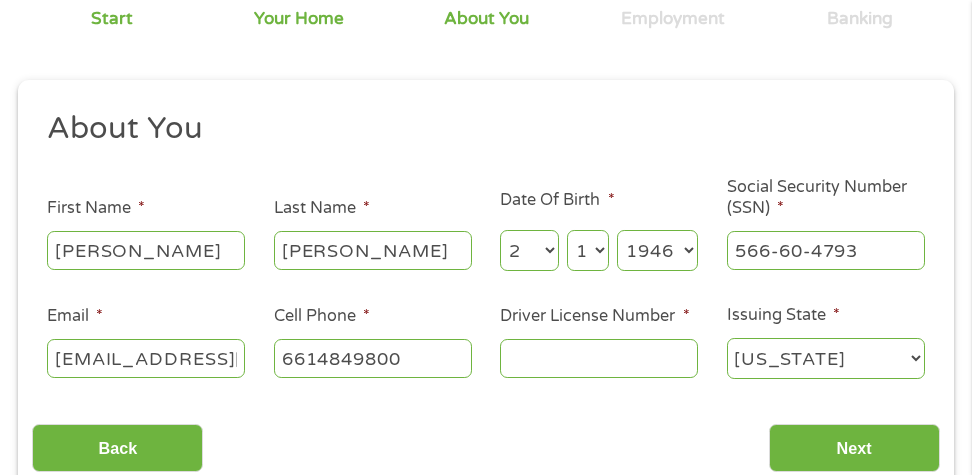 type on "[PHONE_NUMBER]" 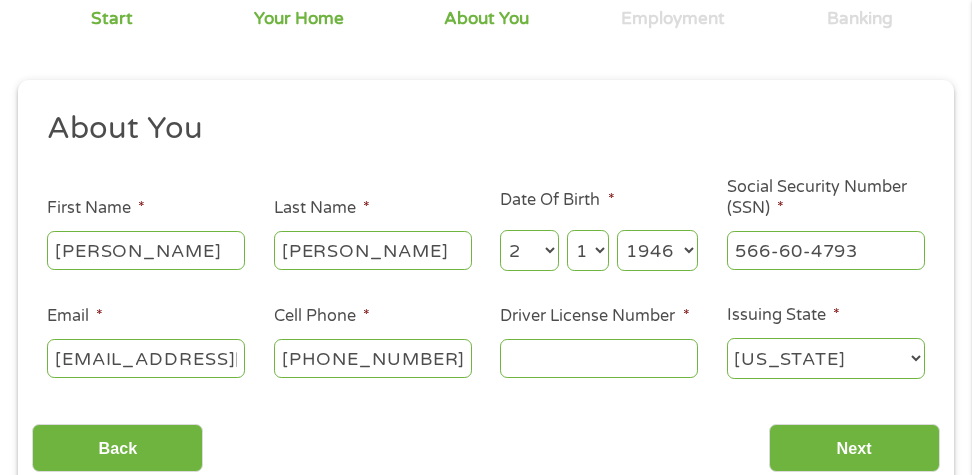 click on "Driver License Number *" at bounding box center (599, 358) 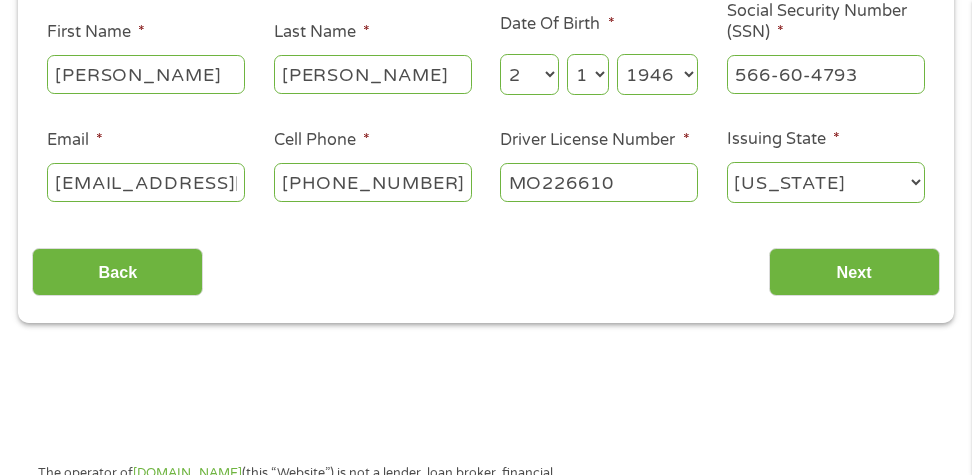 scroll, scrollTop: 378, scrollLeft: 0, axis: vertical 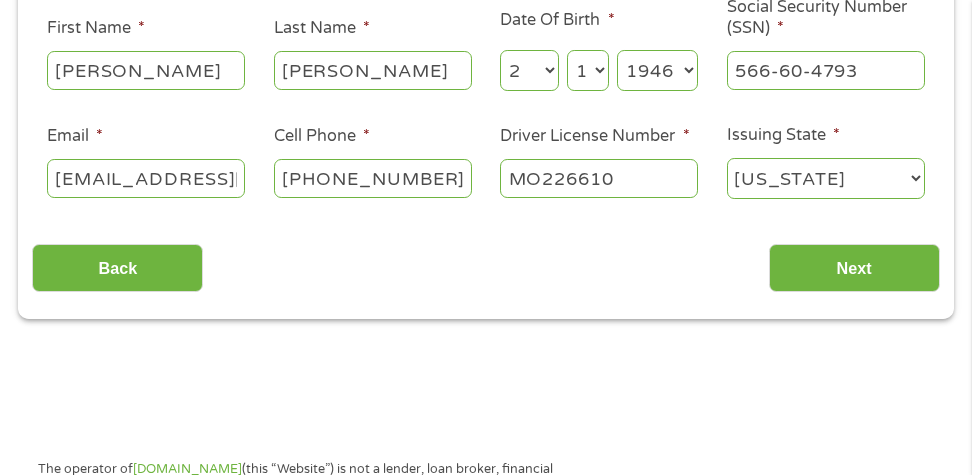 type on "MO226610" 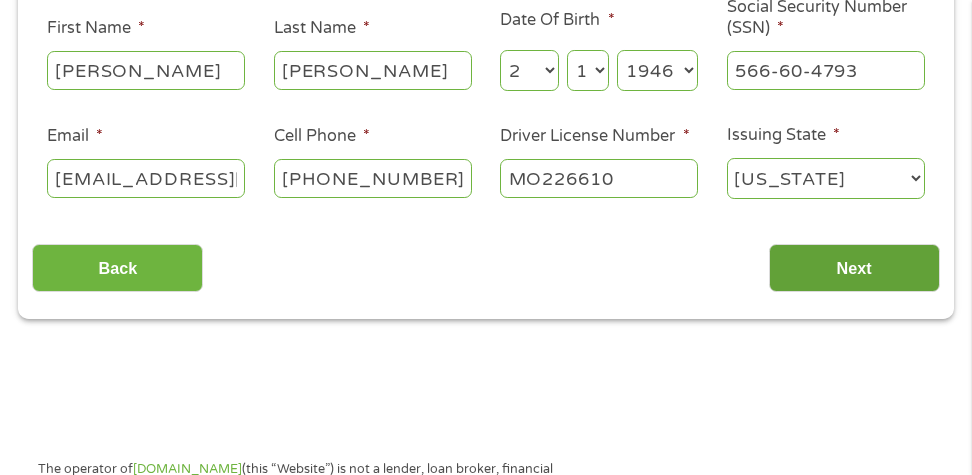 click on "Next" at bounding box center [854, 268] 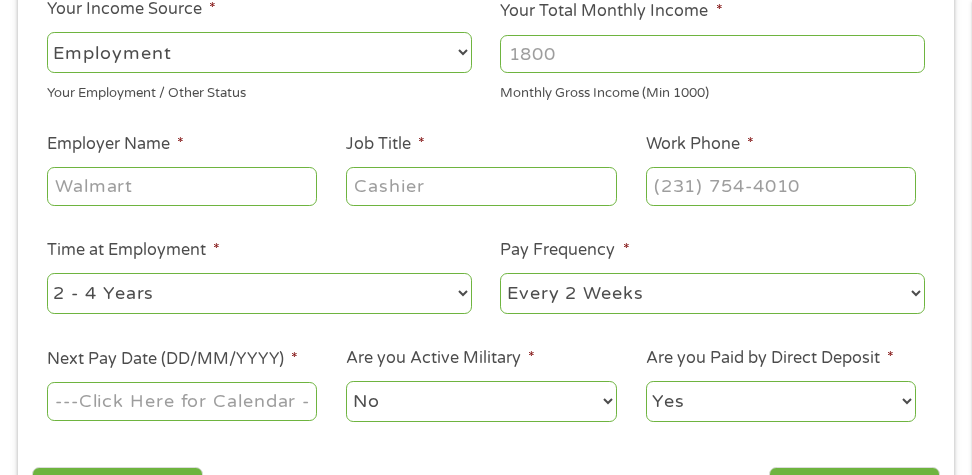 scroll, scrollTop: 8, scrollLeft: 8, axis: both 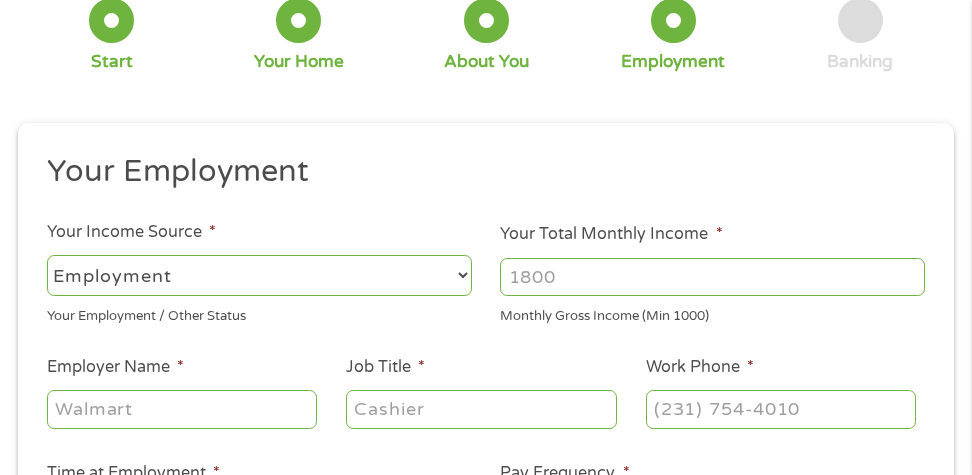 click on "--- Choose one --- Employment [DEMOGRAPHIC_DATA] Benefits" at bounding box center [259, 275] 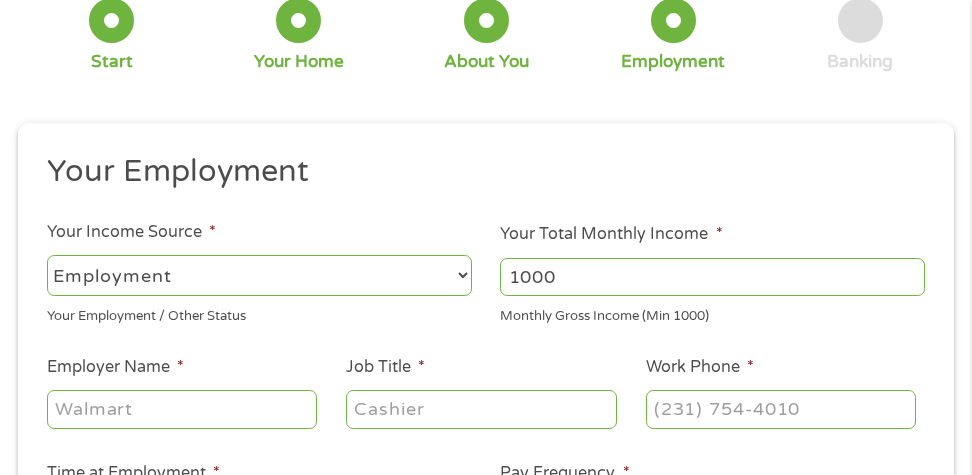 click on "1000" at bounding box center (712, 277) 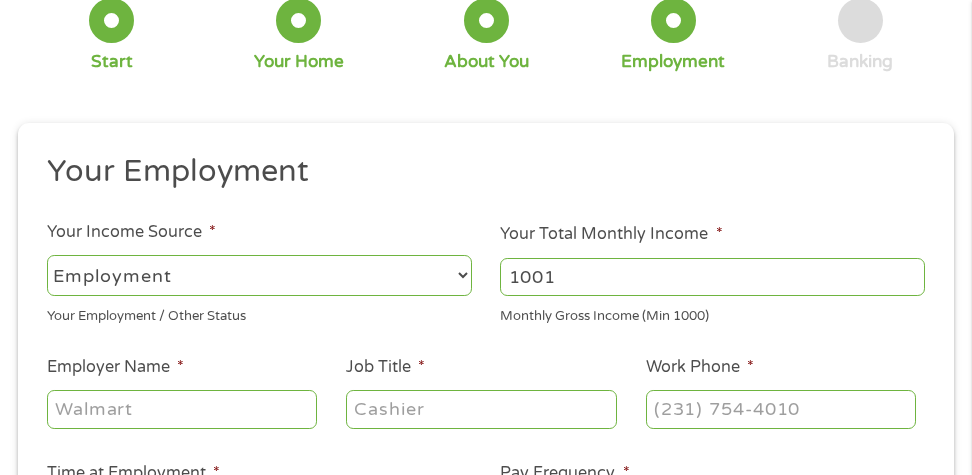 click on "1001" at bounding box center [712, 277] 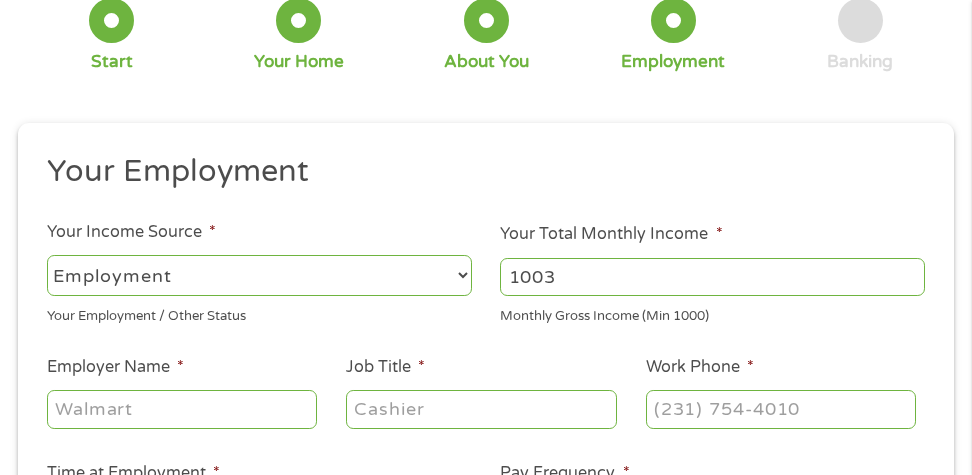 click on "1003" at bounding box center [712, 277] 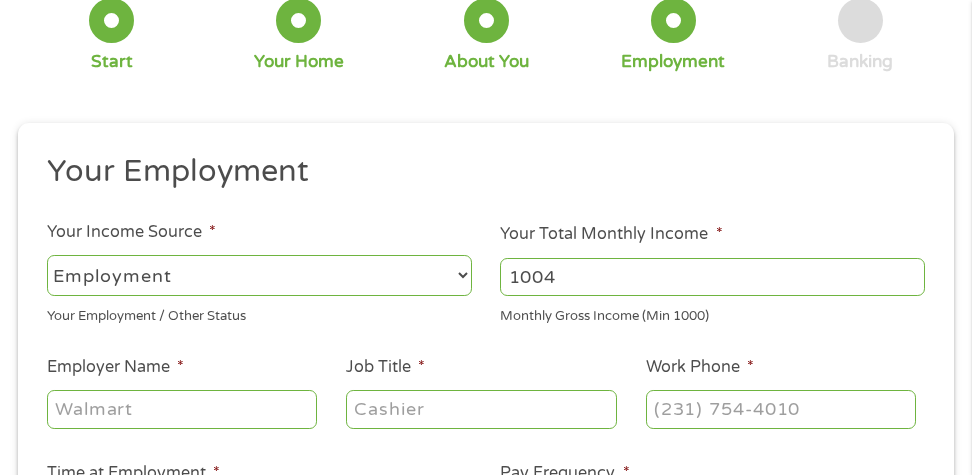 click on "1005" at bounding box center [712, 277] 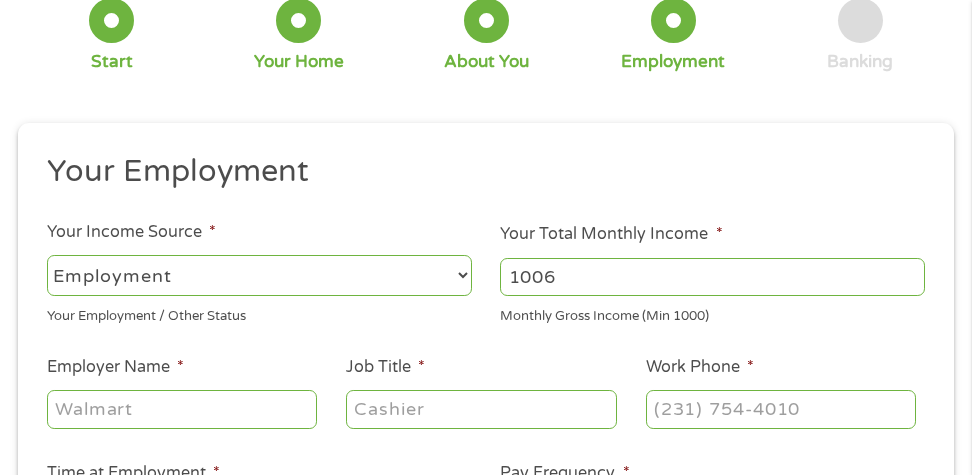 click on "1006" at bounding box center (712, 277) 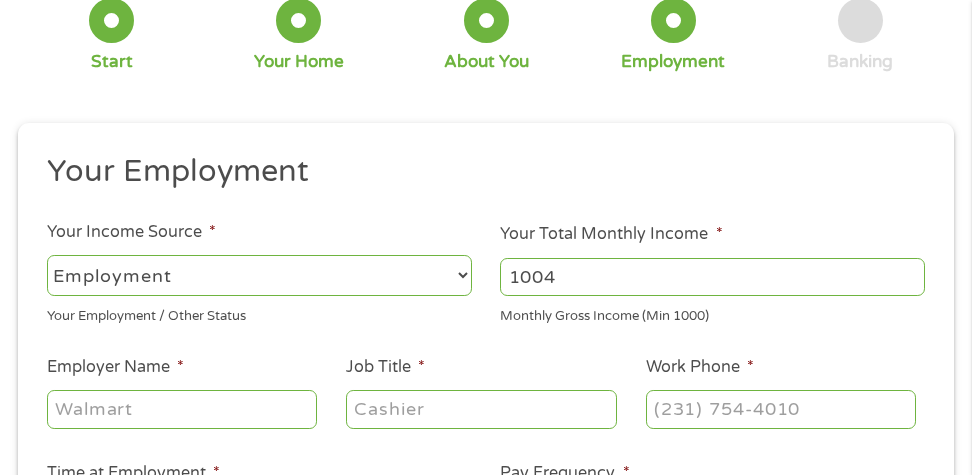 click on "1004" at bounding box center (712, 277) 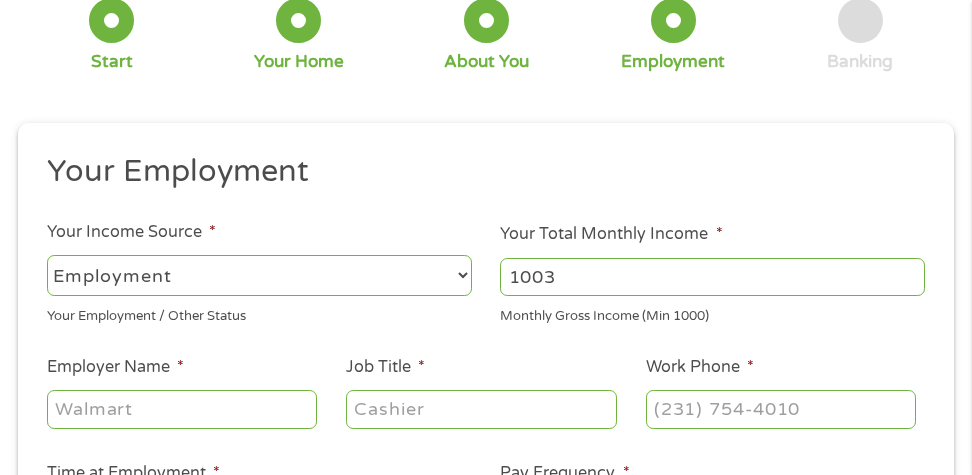 click on "1003" at bounding box center [712, 277] 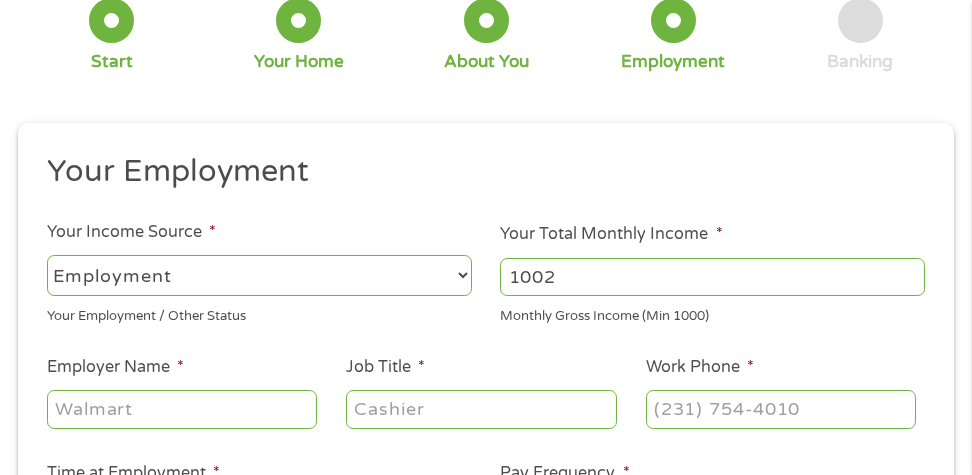 click on "1002" at bounding box center [712, 277] 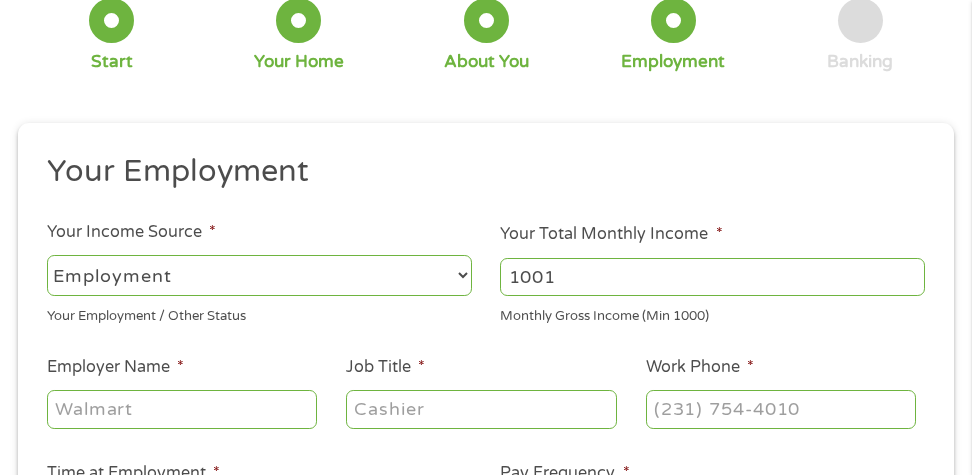 click on "1001" at bounding box center [712, 277] 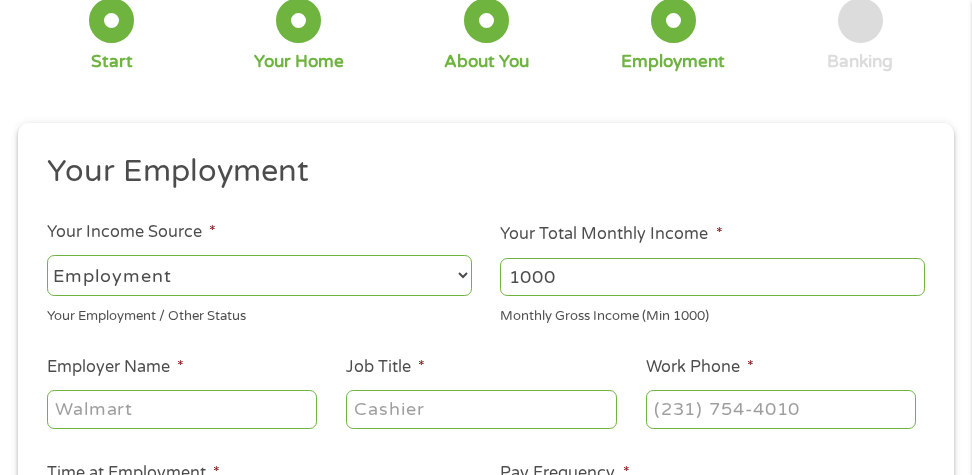 click on "1000" at bounding box center (712, 277) 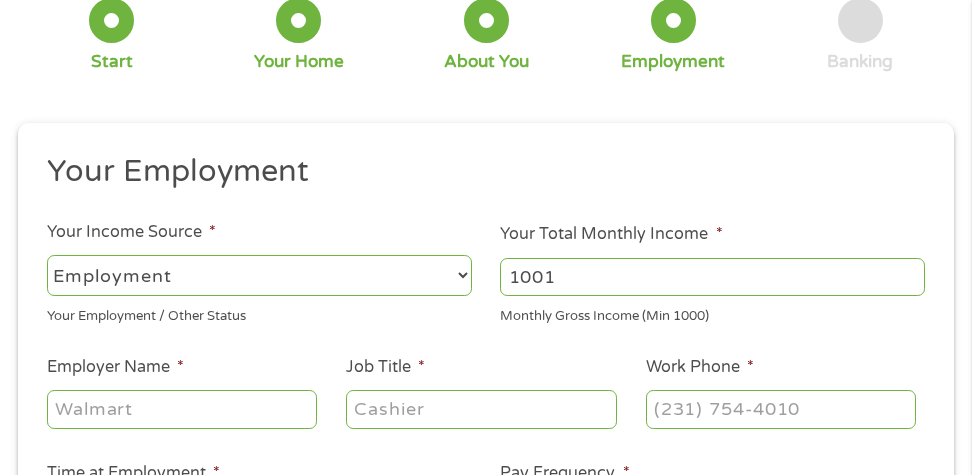 click on "1001" at bounding box center [712, 277] 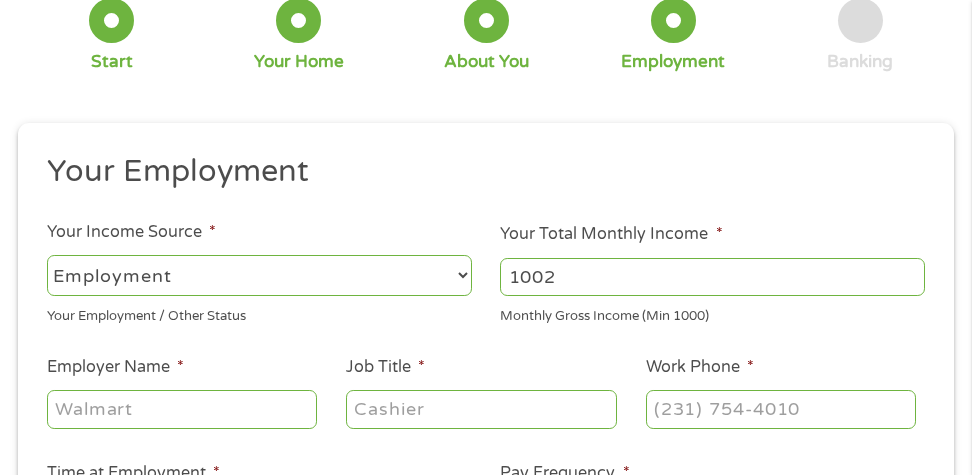 click on "1002" at bounding box center [712, 277] 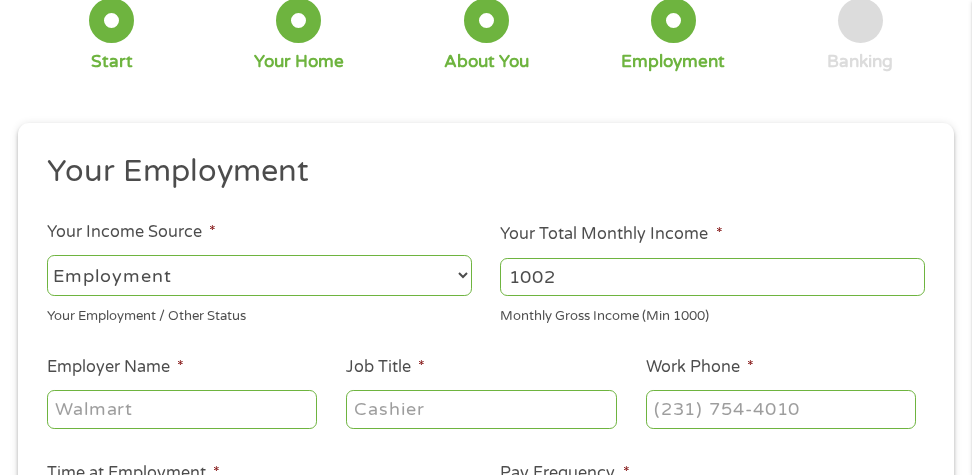 click on "1002" at bounding box center [712, 277] 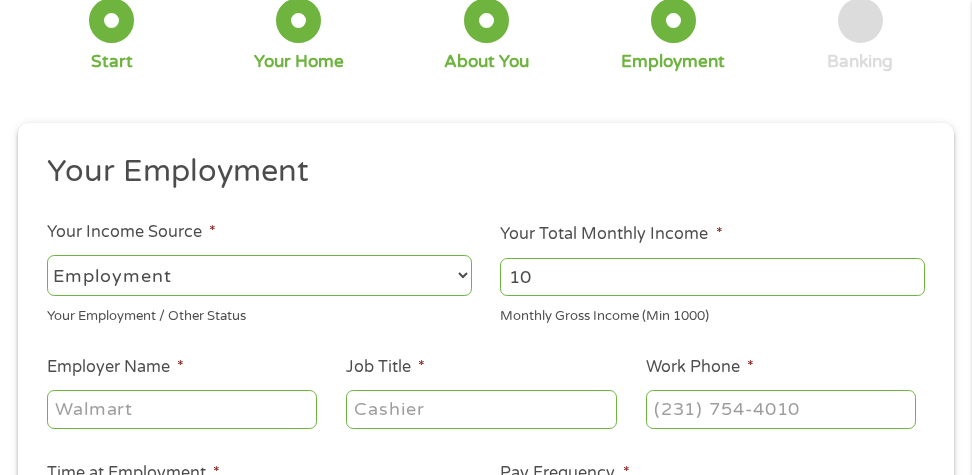 type on "1" 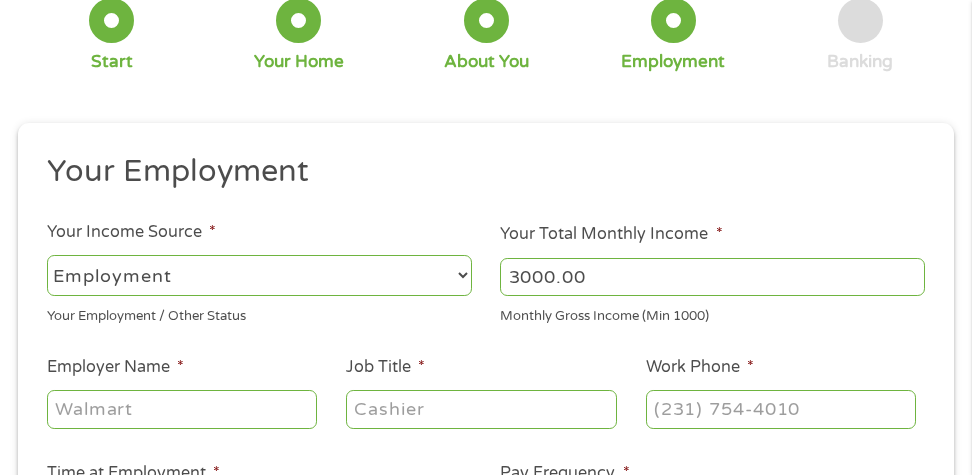 type on "3000.00" 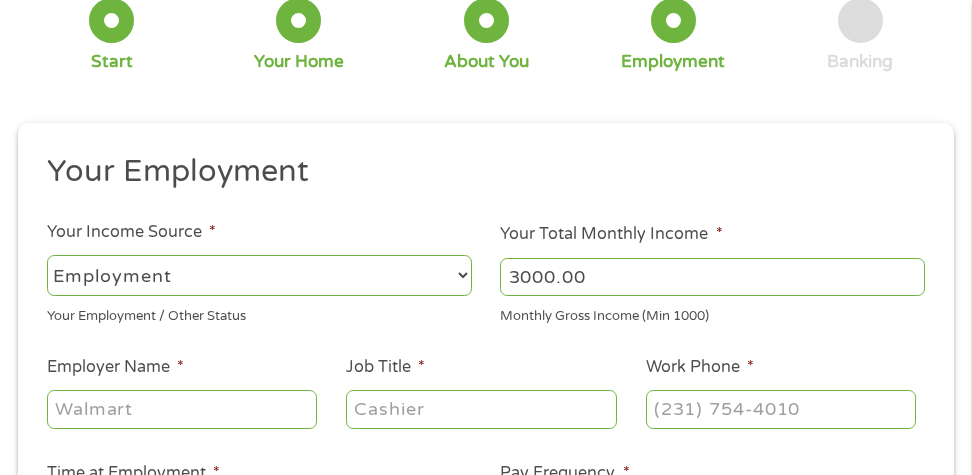 click on "--- Choose one --- Employment [DEMOGRAPHIC_DATA] Benefits" at bounding box center [259, 275] 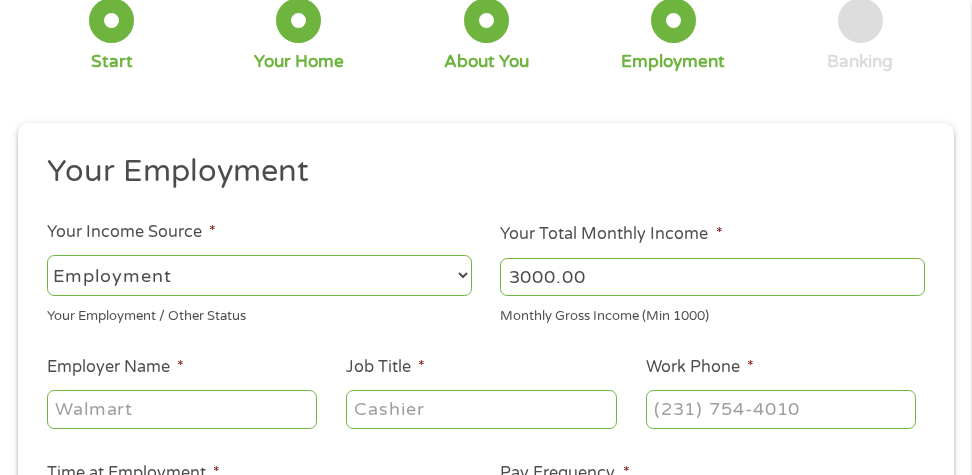 select on "benefits" 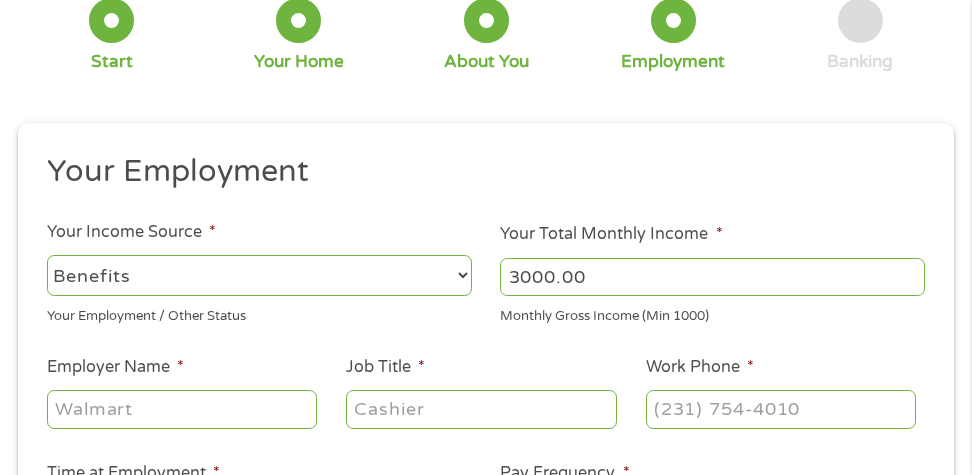 click on "--- Choose one --- Employment [DEMOGRAPHIC_DATA] Benefits" at bounding box center (259, 275) 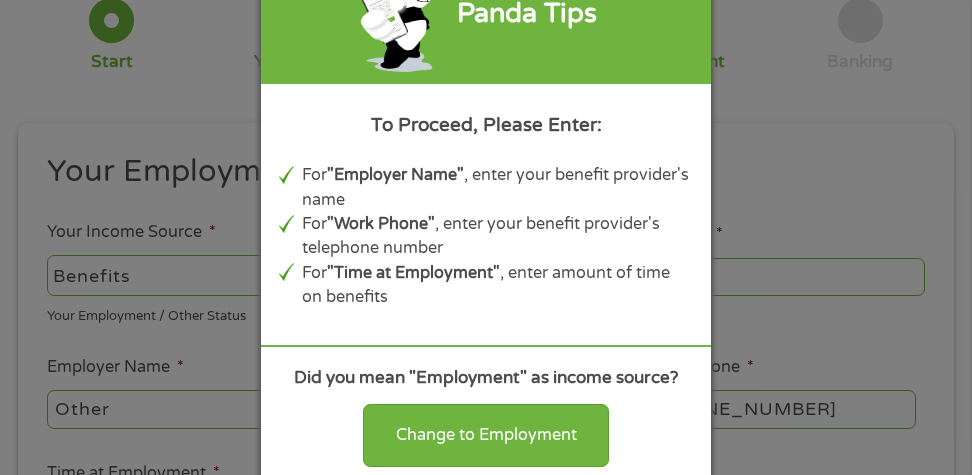 click on "Panda Tips To Proceed, Please Enter: For  "Employer Name" , enter your benefit provider's name For  "Work Phone" , enter your benefit provider's telephone number For  "Time at Employment" , enter amount of time on benefits Did you mean "Employment" as income source? Change to Employment Continue with selection" at bounding box center (486, 237) 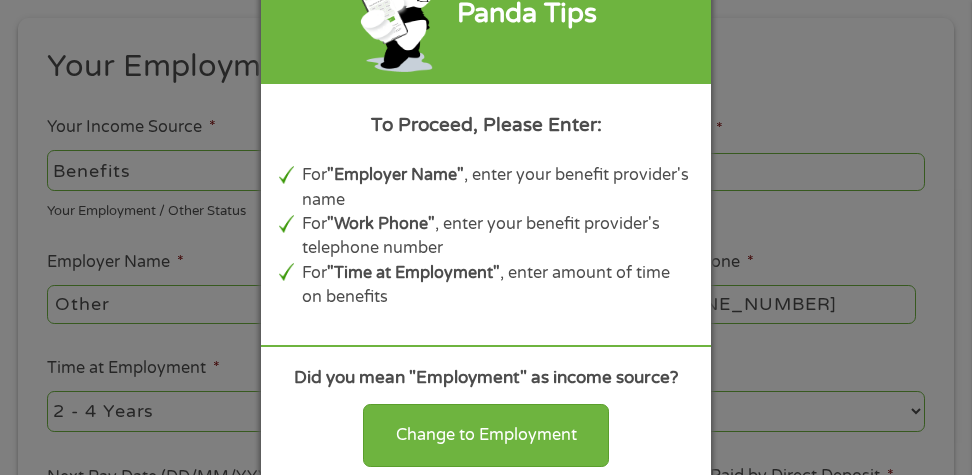 scroll, scrollTop: 258, scrollLeft: 0, axis: vertical 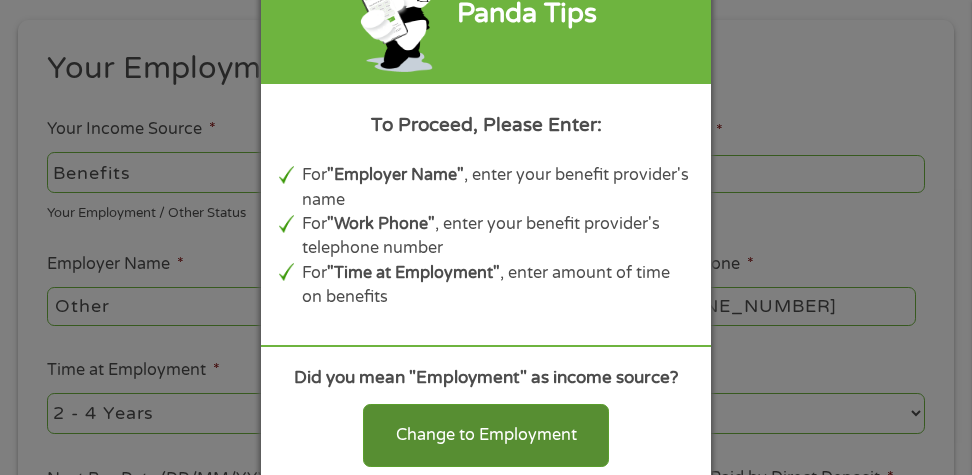click on "Change to Employment" at bounding box center (486, 435) 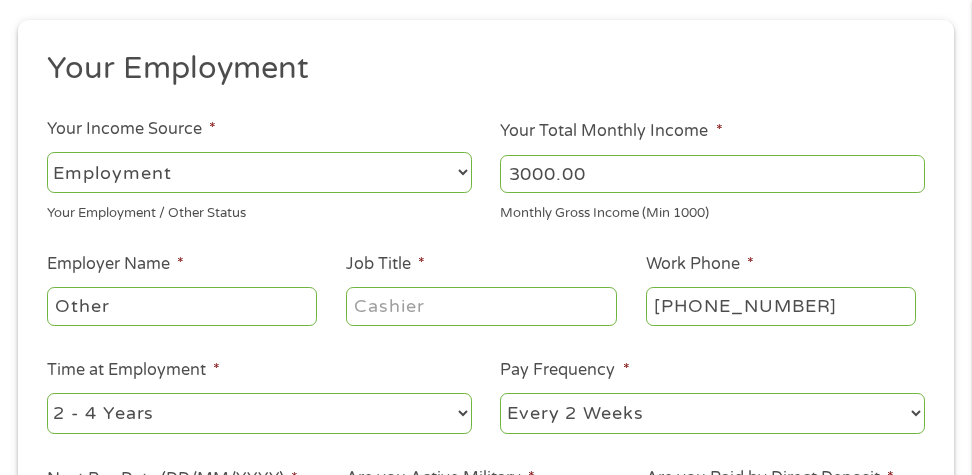 click on "Other" at bounding box center [182, 306] 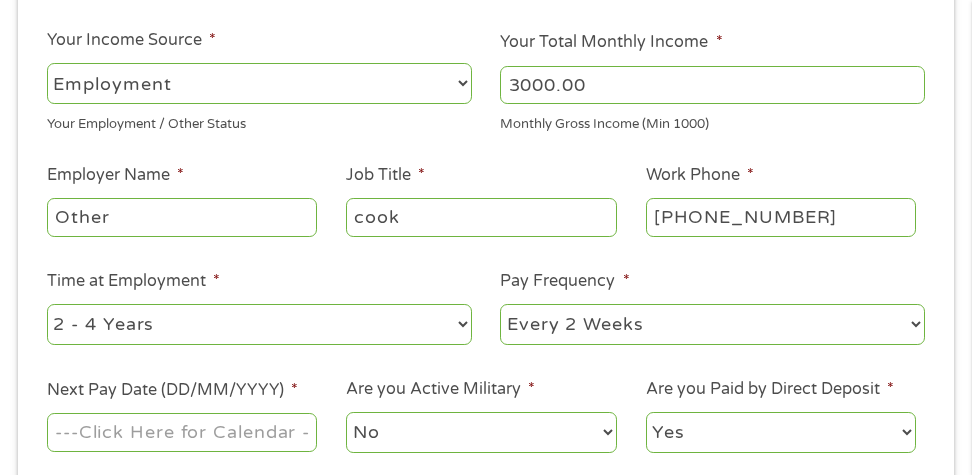 scroll, scrollTop: 350, scrollLeft: 0, axis: vertical 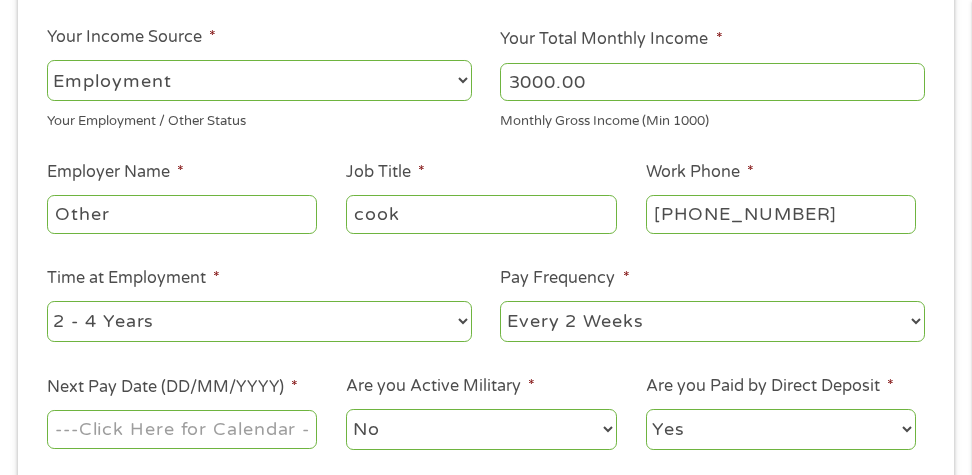 type on "cook" 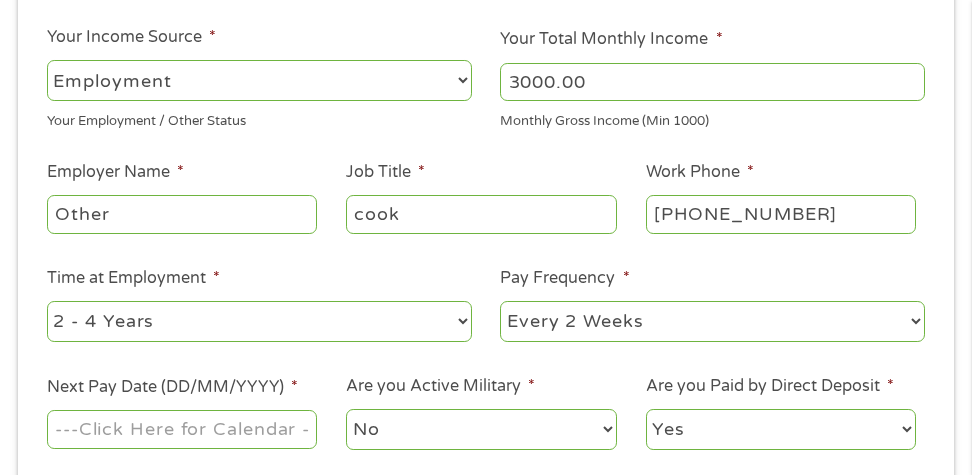 click on "--- Choose one --- 1 Year or less 1 - 2 Years 2 - 4 Years Over 4 Years" at bounding box center [259, 321] 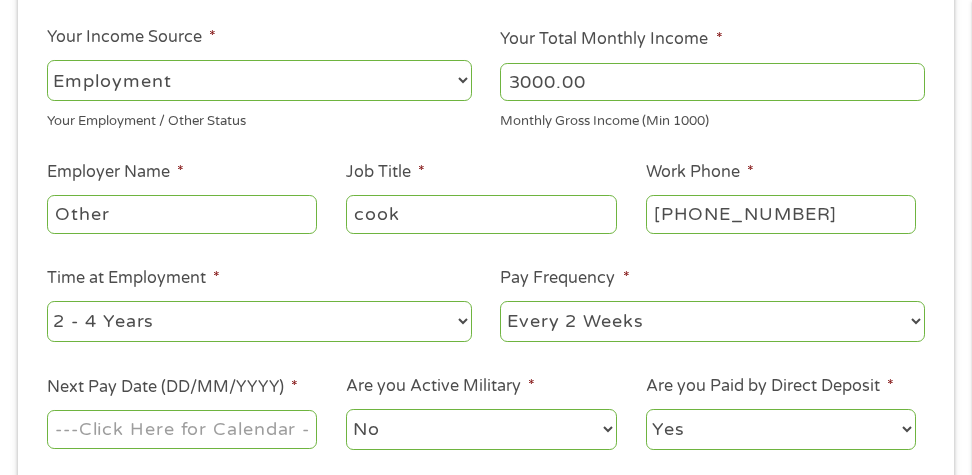 select on "60months" 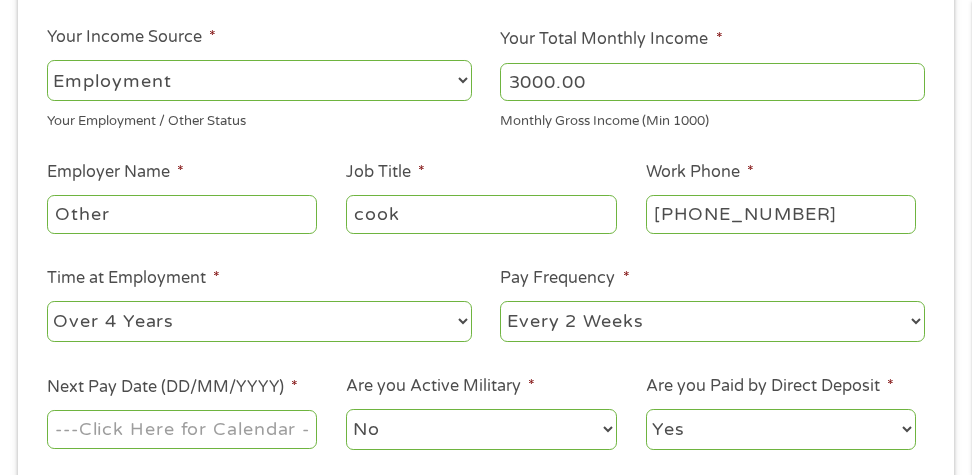click on "--- Choose one --- 1 Year or less 1 - 2 Years 2 - 4 Years Over 4 Years" at bounding box center [259, 321] 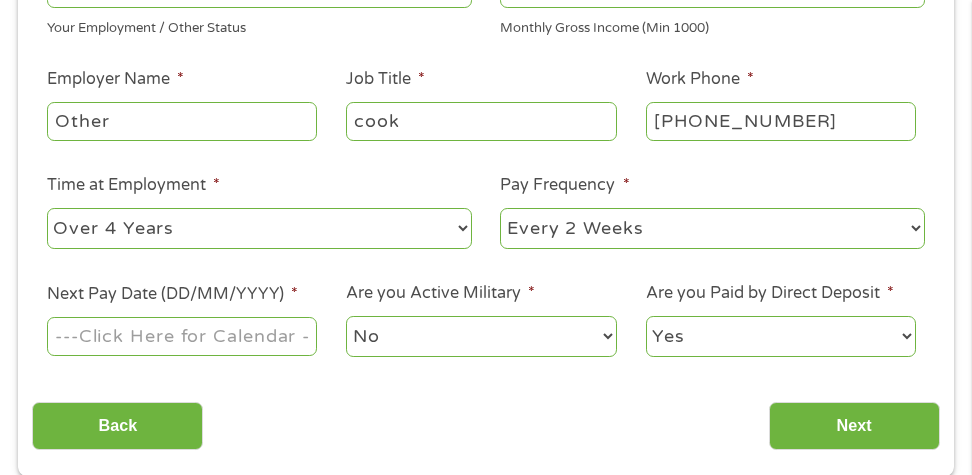 scroll, scrollTop: 446, scrollLeft: 0, axis: vertical 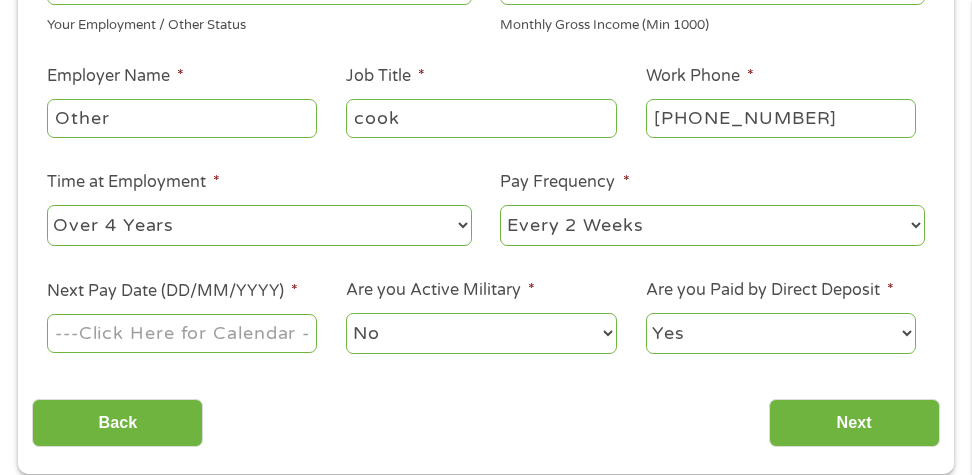 click on "Next Pay Date (DD/MM/YYYY) *" at bounding box center (182, 333) 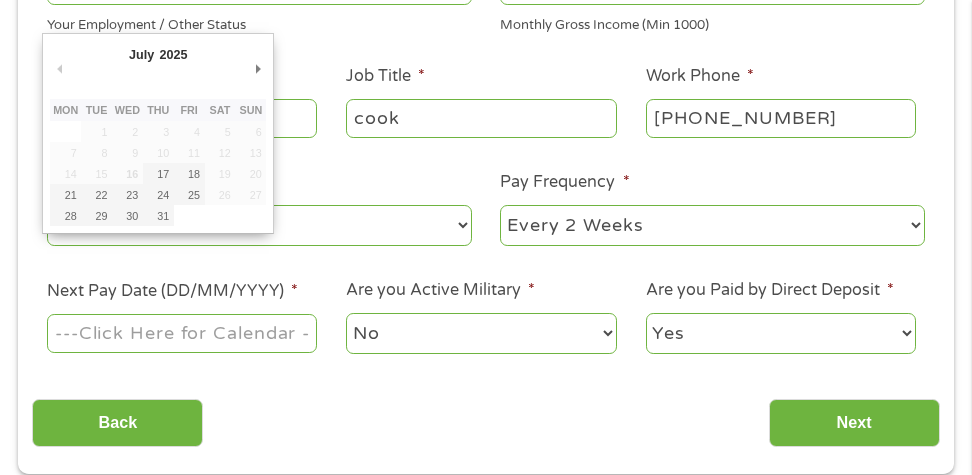 type on "[DATE]" 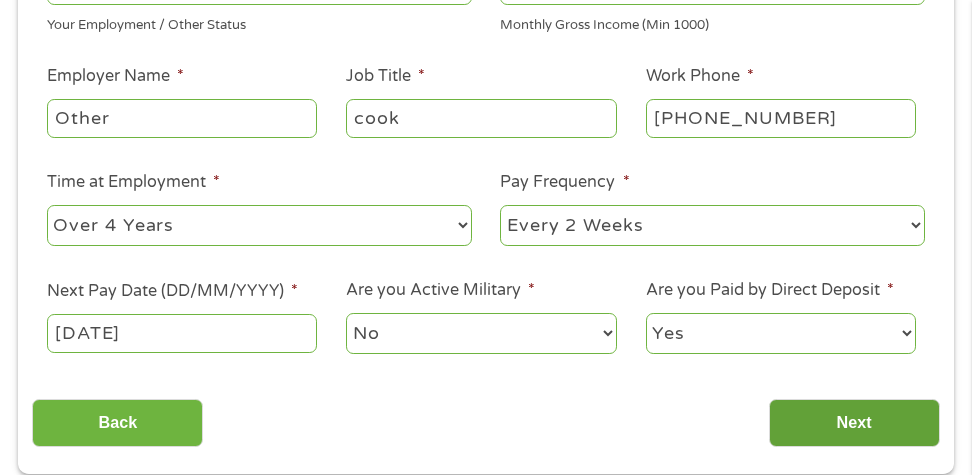 click on "Next" at bounding box center (854, 423) 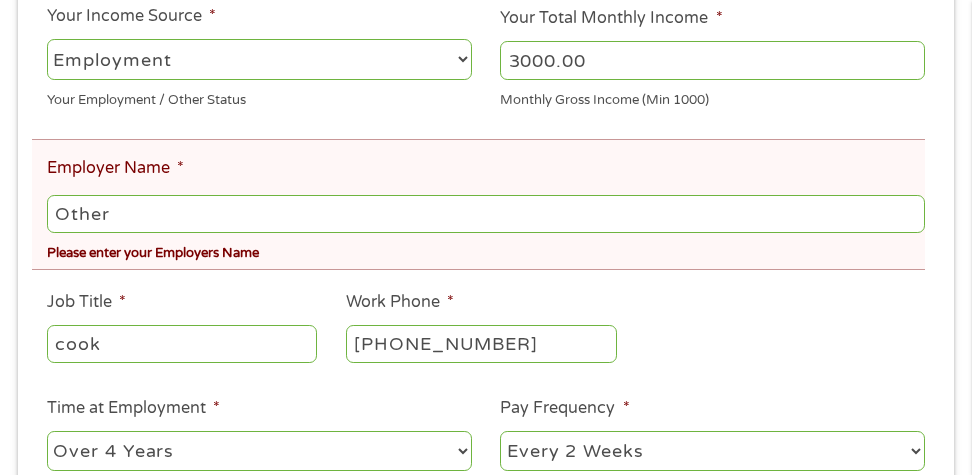 scroll, scrollTop: 432, scrollLeft: 0, axis: vertical 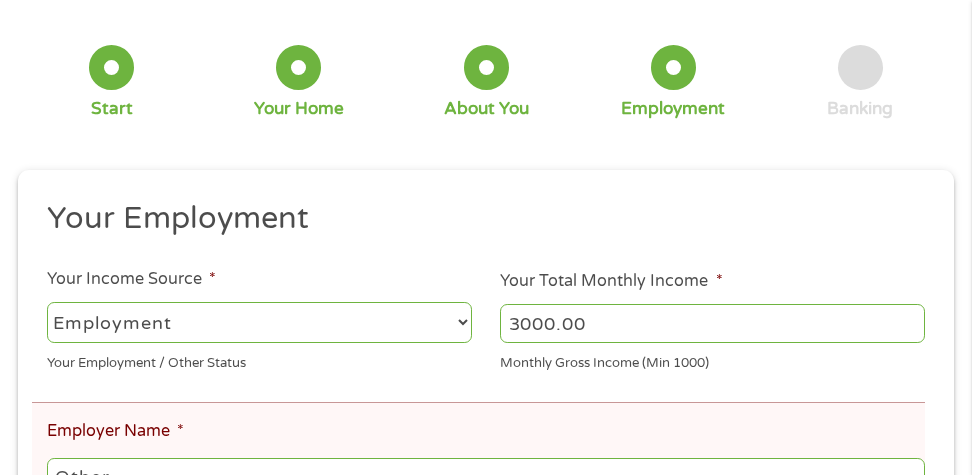 click on "--- Choose one --- Employment [DEMOGRAPHIC_DATA] Benefits" at bounding box center (259, 322) 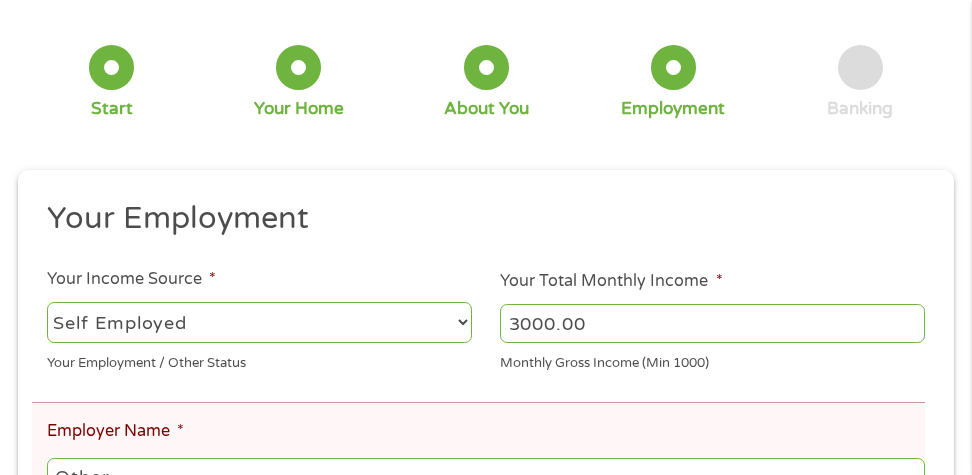 click on "--- Choose one --- Employment [DEMOGRAPHIC_DATA] Benefits" at bounding box center [259, 322] 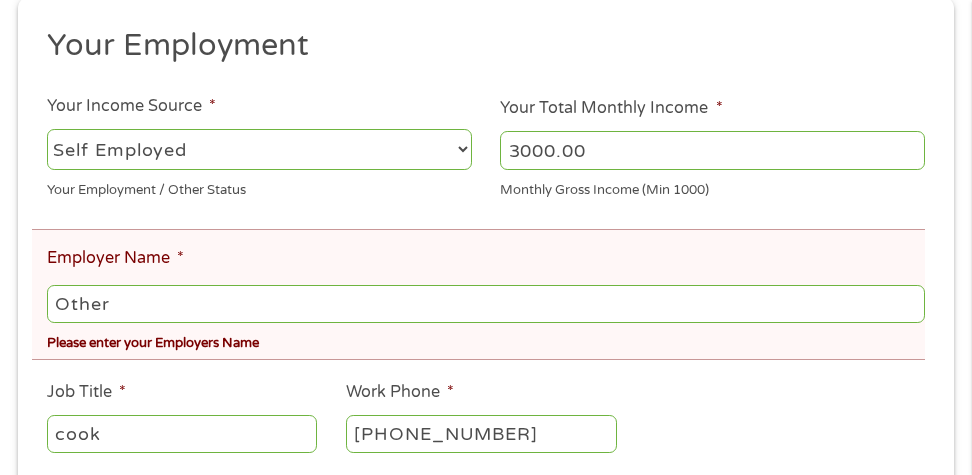 scroll, scrollTop: 355, scrollLeft: 0, axis: vertical 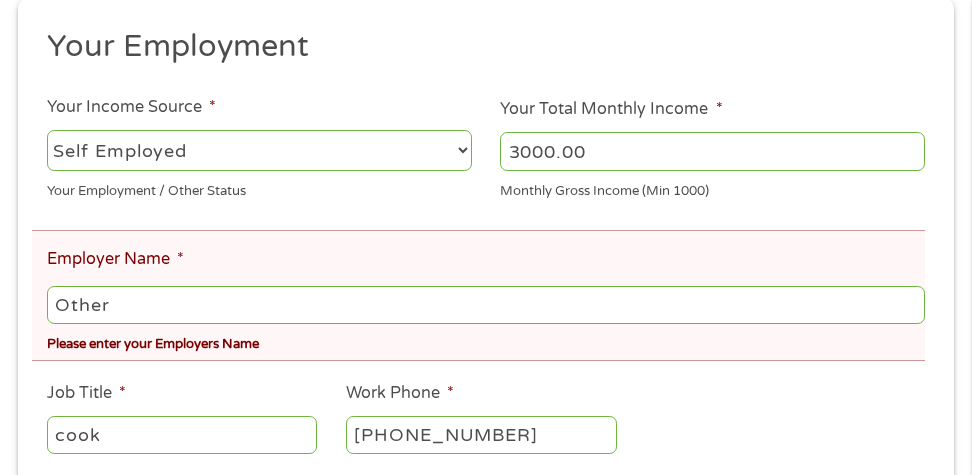 click on "Other" at bounding box center (486, 305) 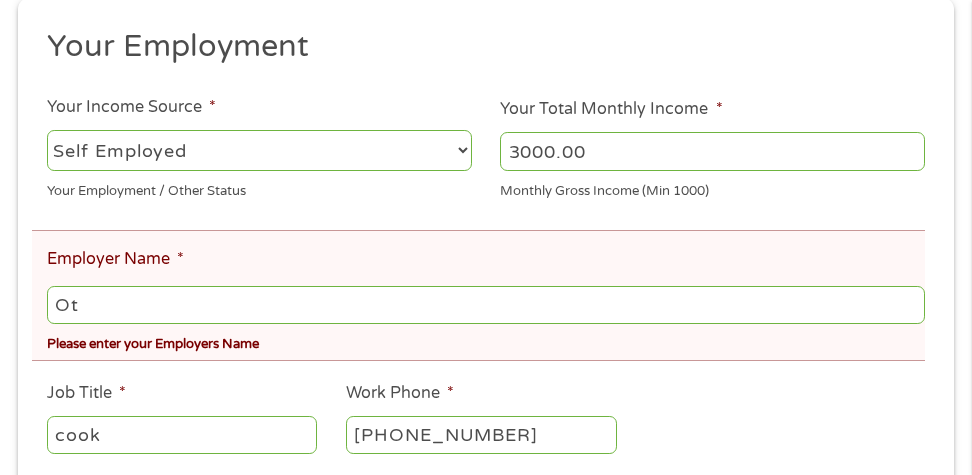 type on "O" 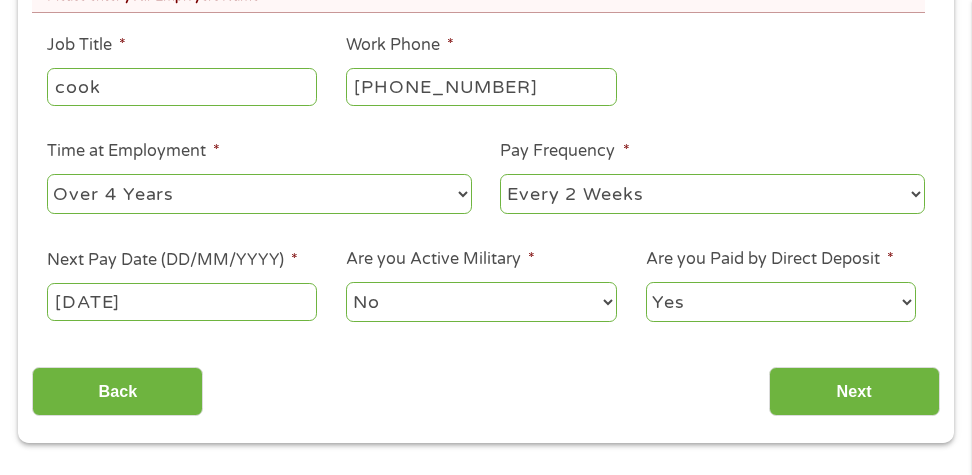 scroll, scrollTop: 706, scrollLeft: 0, axis: vertical 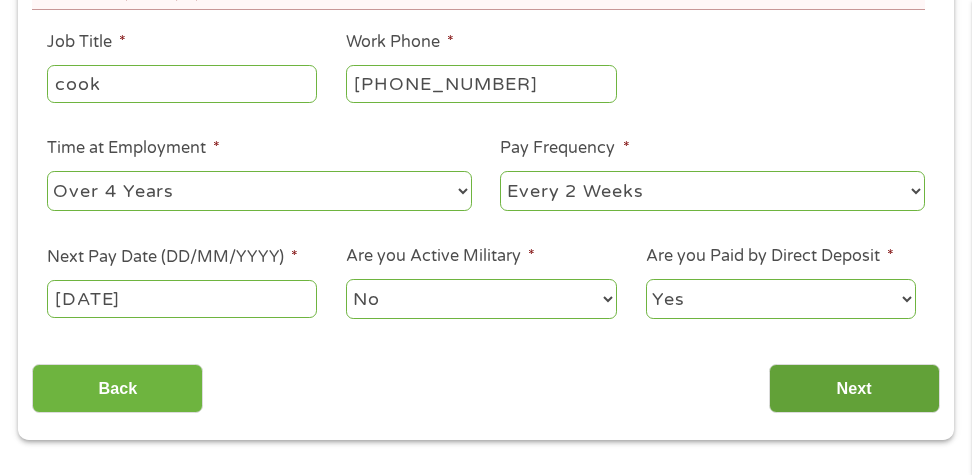 type on "[PERSON_NAME] cattering" 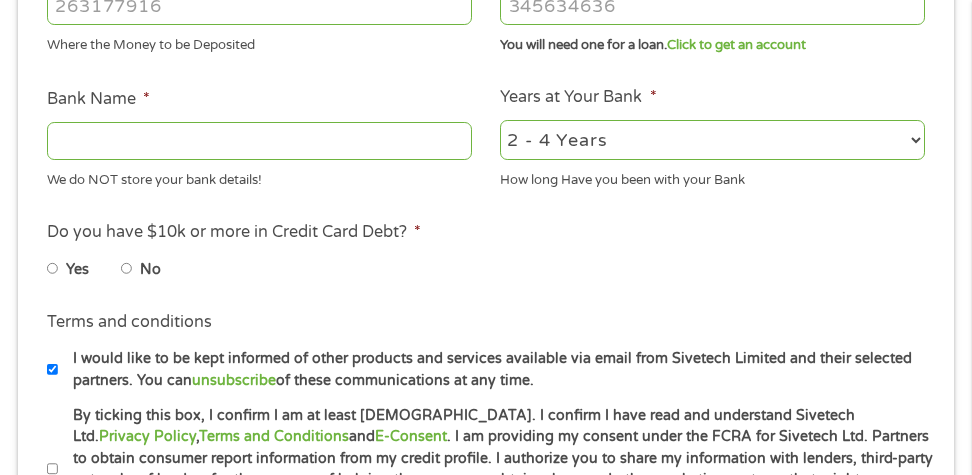 scroll, scrollTop: 8, scrollLeft: 8, axis: both 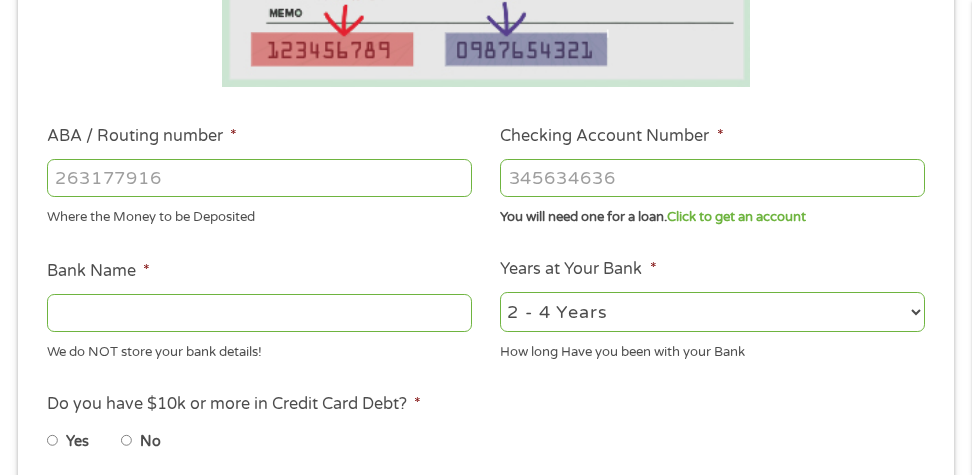click on "ABA / Routing number *" at bounding box center [259, 178] 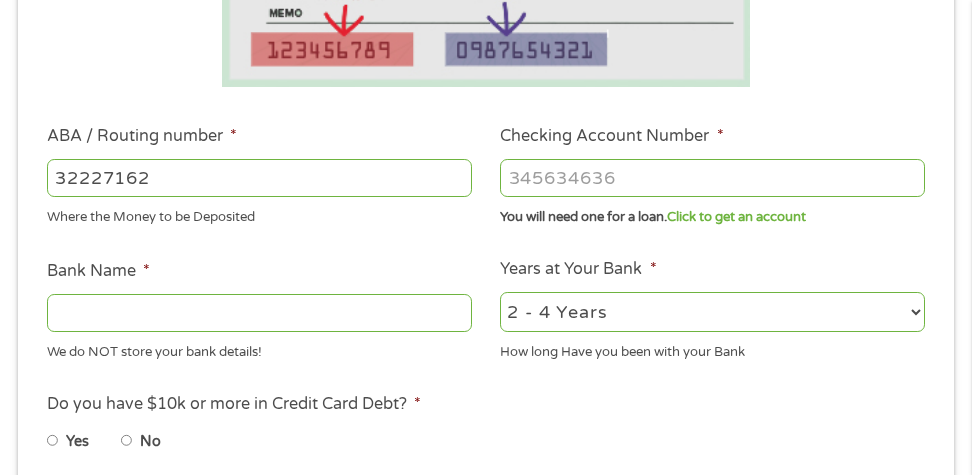 type on "322271627" 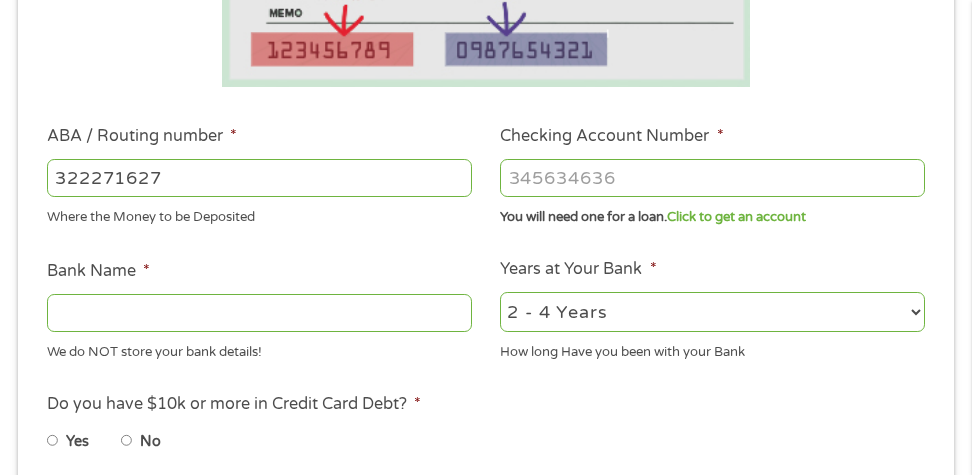 type on "[PERSON_NAME] [PERSON_NAME] BANK NA" 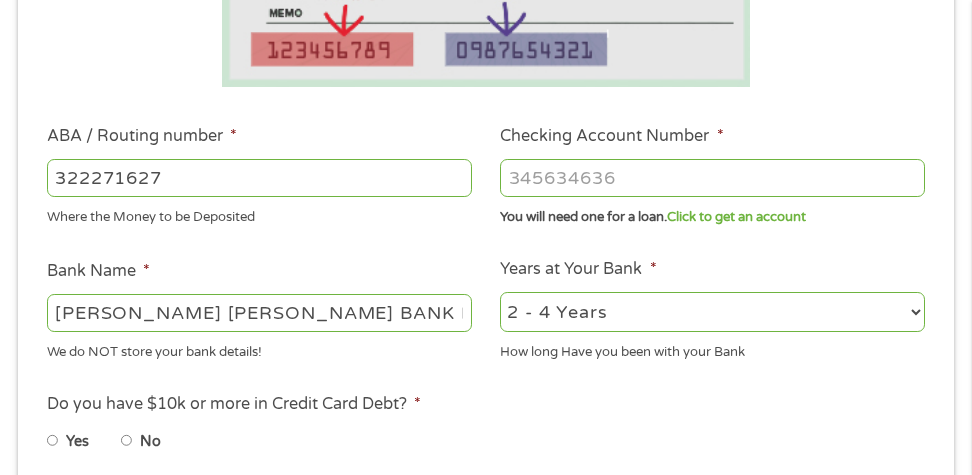 type on "322271627" 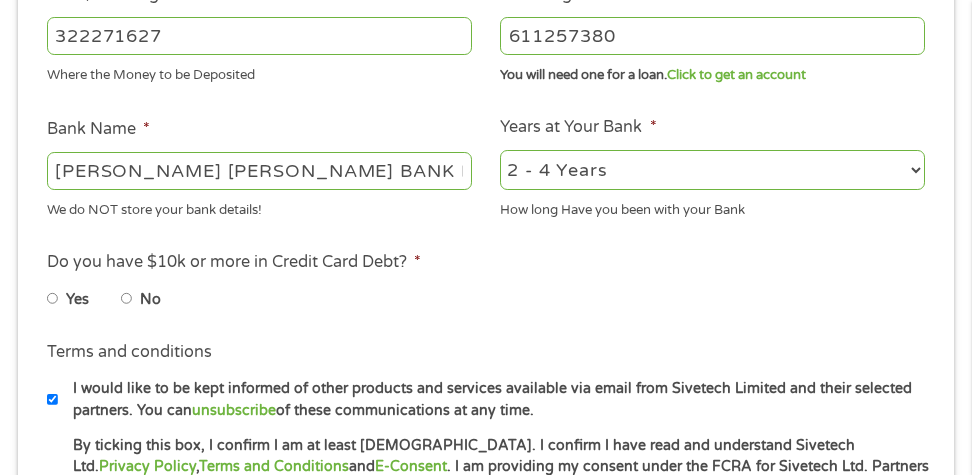 scroll, scrollTop: 679, scrollLeft: 0, axis: vertical 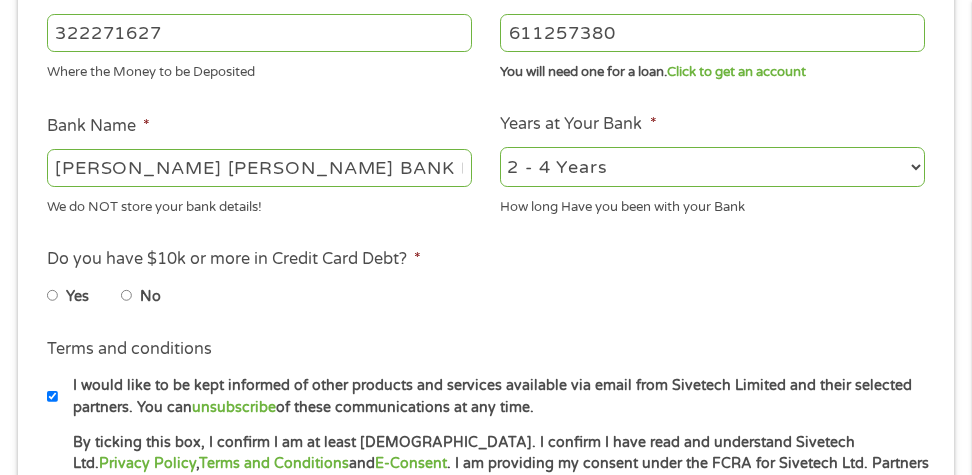 type on "611257380" 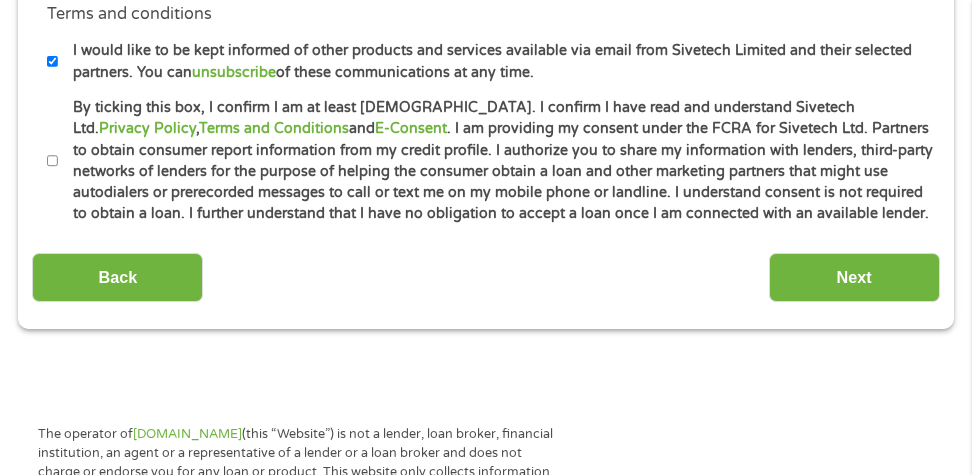 scroll, scrollTop: 1015, scrollLeft: 0, axis: vertical 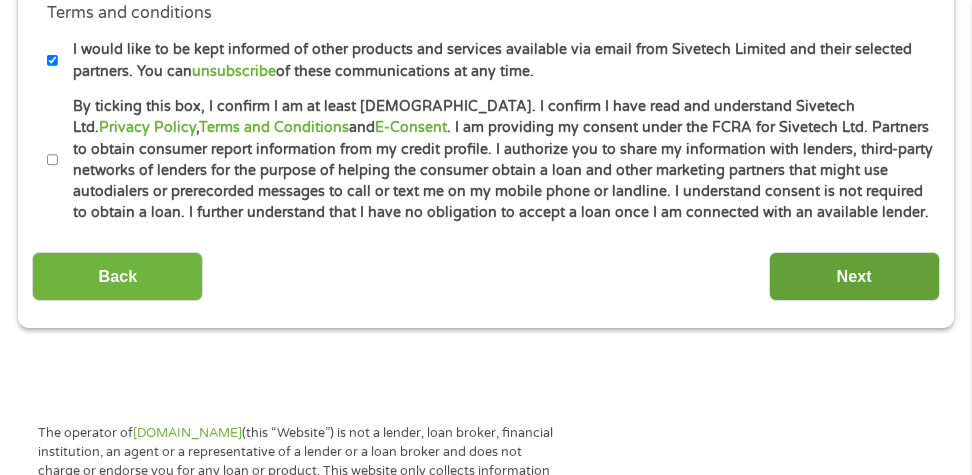 click on "Next" at bounding box center (854, 276) 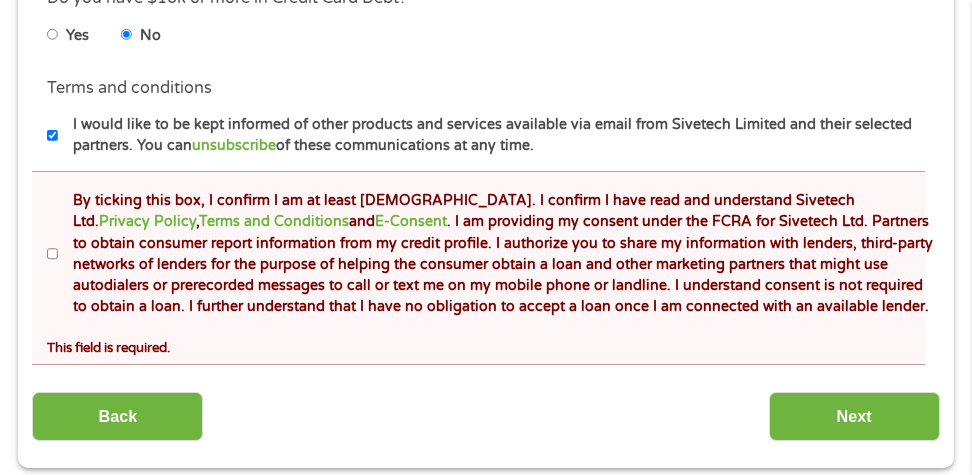 scroll, scrollTop: 908, scrollLeft: 0, axis: vertical 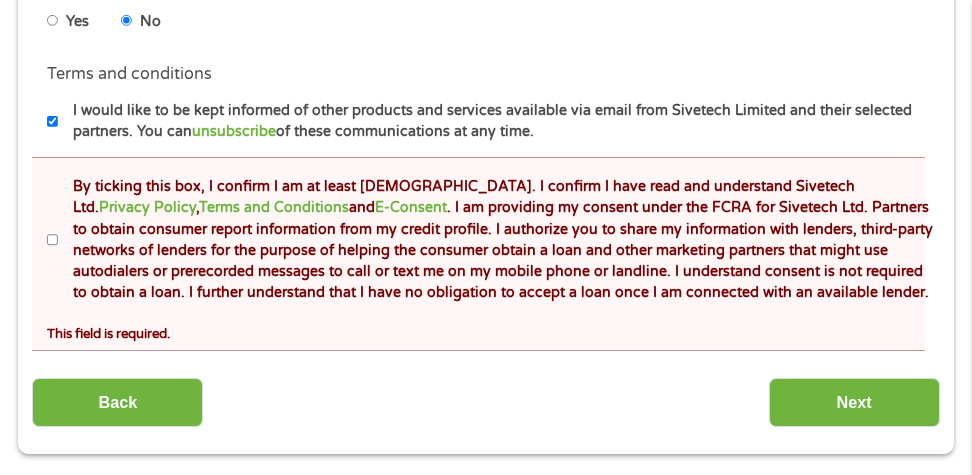 click on "By ticking this box, I confirm I am at least [DEMOGRAPHIC_DATA]. I confirm I have read and understand Sivetech Ltd.  Privacy Policy ,  Terms and Conditions  and  E-Consent . I am providing my consent under the FCRA for Sivetech Ltd. Partners to obtain consumer report information from my credit profile. I authorize you to share my information with lenders, third-party networks of lenders for the purpose of helping the consumer obtain a loan and other marketing partners that might use autodialers or prerecorded messages to call or text me on my mobile phone or landline. I understand consent is not required to obtain a loan. I further understand that I have no obligation to accept a loan once I am connected with an available lender." at bounding box center (53, 240) 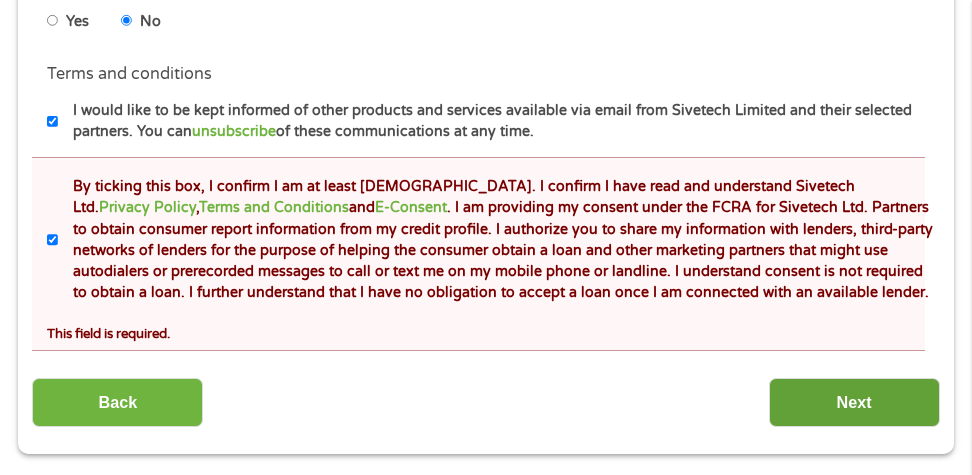click on "Next" at bounding box center (854, 402) 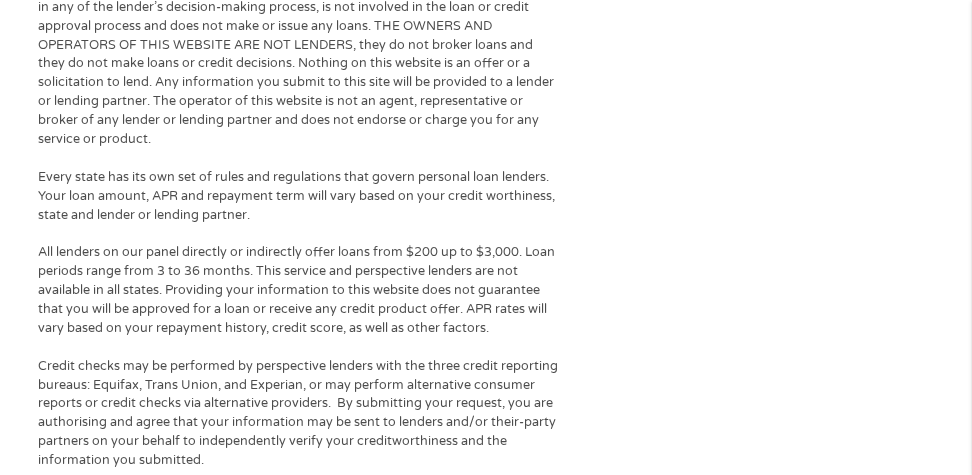 scroll, scrollTop: 8, scrollLeft: 8, axis: both 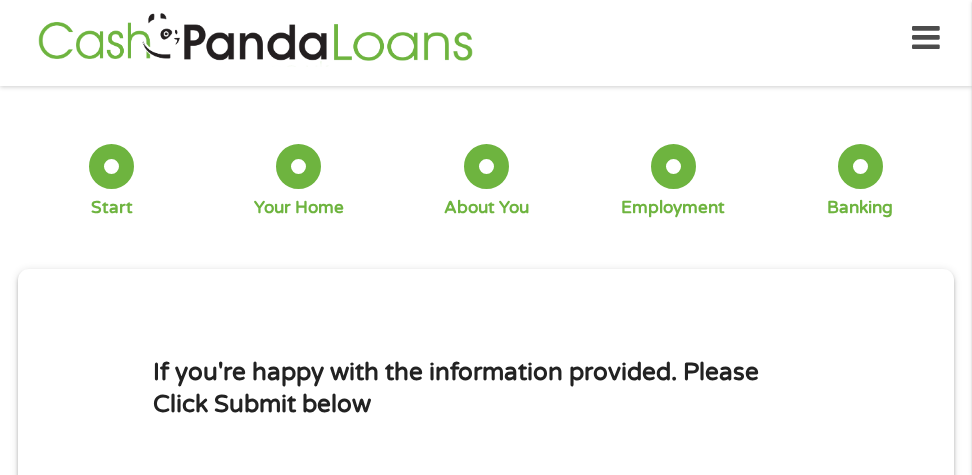 click on "This field is hidden when viewing the form gclid Cj0KCQjwm93DBhD_ARIsADR_DjFzPSfu7w3kBm9vW8287Eir_VEOiNqhV0jrNPl1kOjtmR_mXFQim2AaAkwQEALw_wcB This field is hidden when viewing the form Referrer [URL][DOMAIN_NAME] This field is hidden when viewing the form Source adwords This field is hidden when viewing the form Campaign 22549846227 This field is hidden when viewing the form Medium adwords This field is hidden when viewing the form adgroup 188036189468 This field is hidden when viewing the form creative 752033242951 This field is hidden when viewing the form position keyword bear loan matchtype" at bounding box center [486, 428] 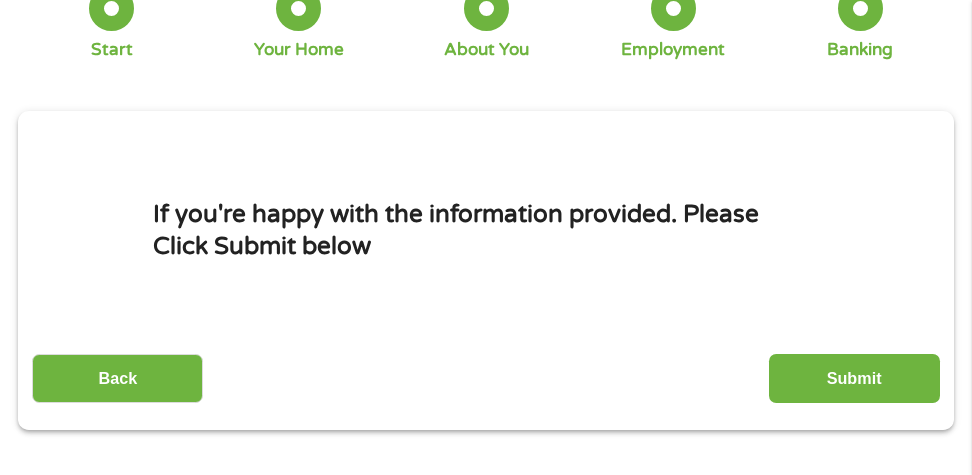 scroll, scrollTop: 176, scrollLeft: 0, axis: vertical 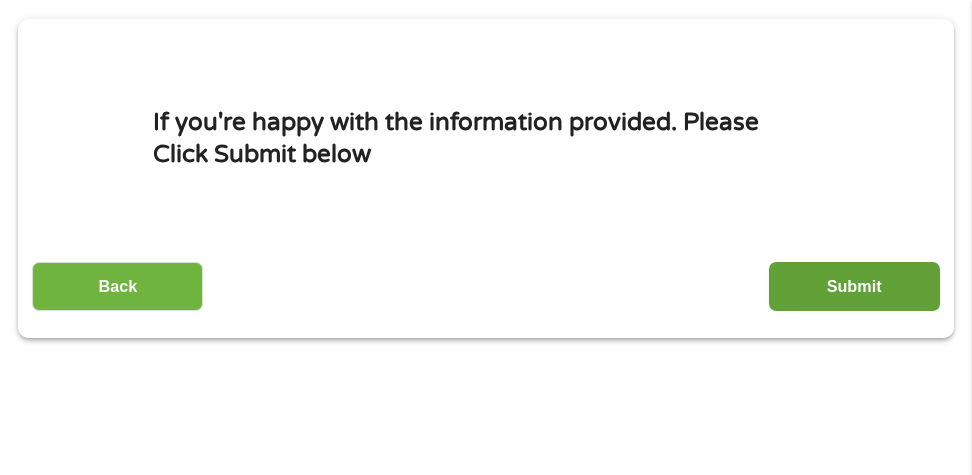click on "Submit" at bounding box center (854, 286) 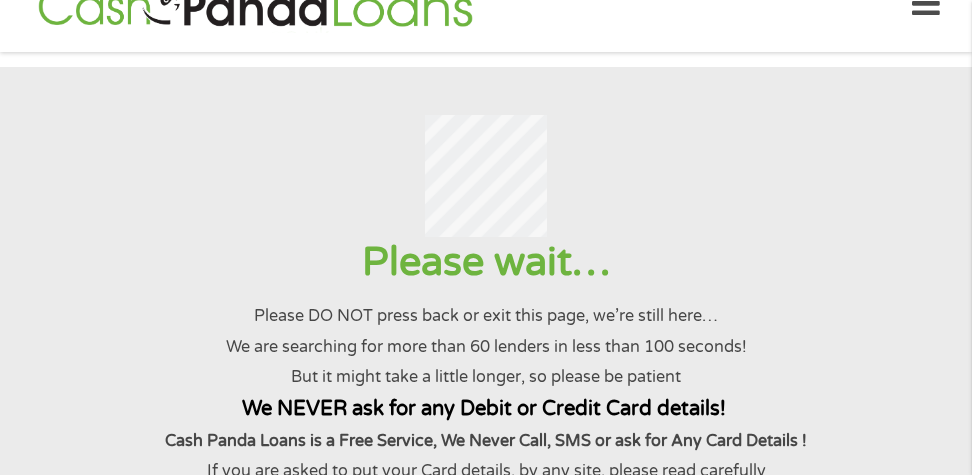 scroll, scrollTop: 0, scrollLeft: 0, axis: both 